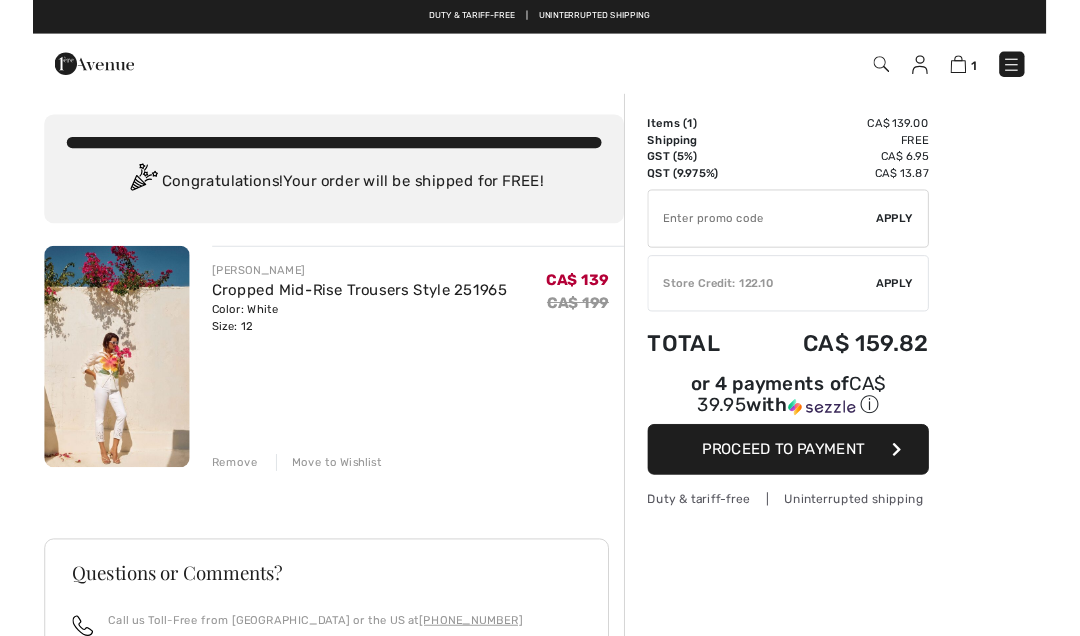 scroll, scrollTop: 0, scrollLeft: 0, axis: both 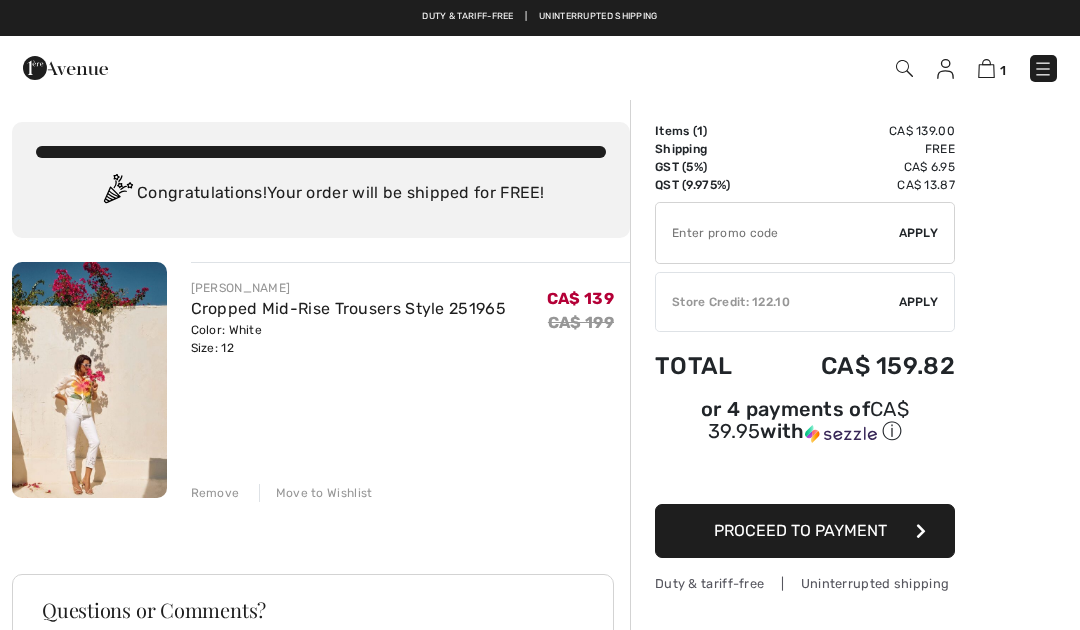 click at bounding box center [777, 233] 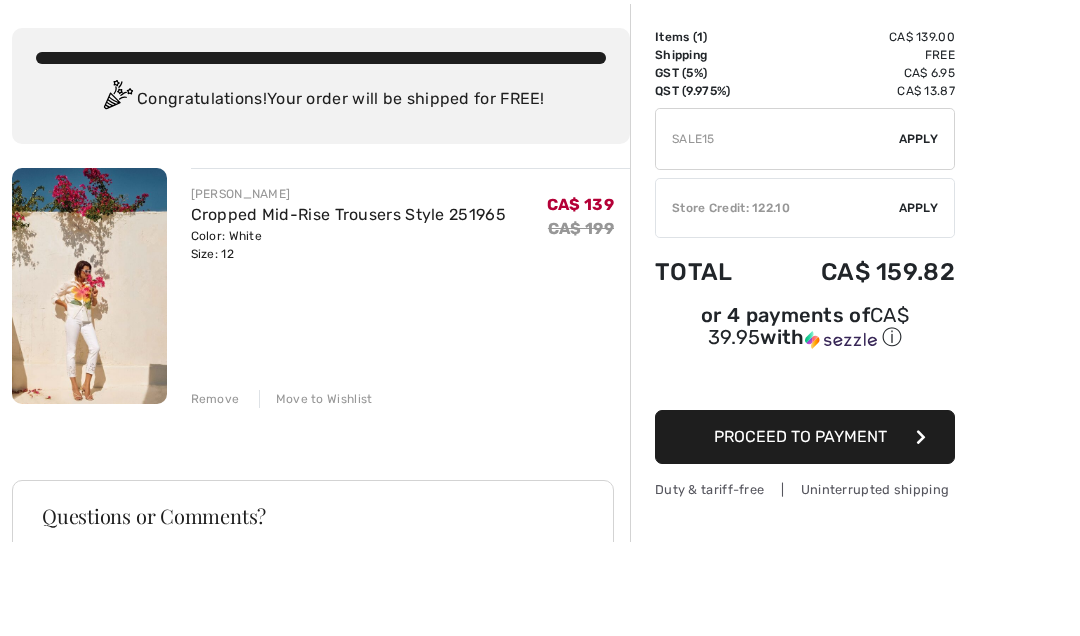 click on "Apply" at bounding box center (919, 233) 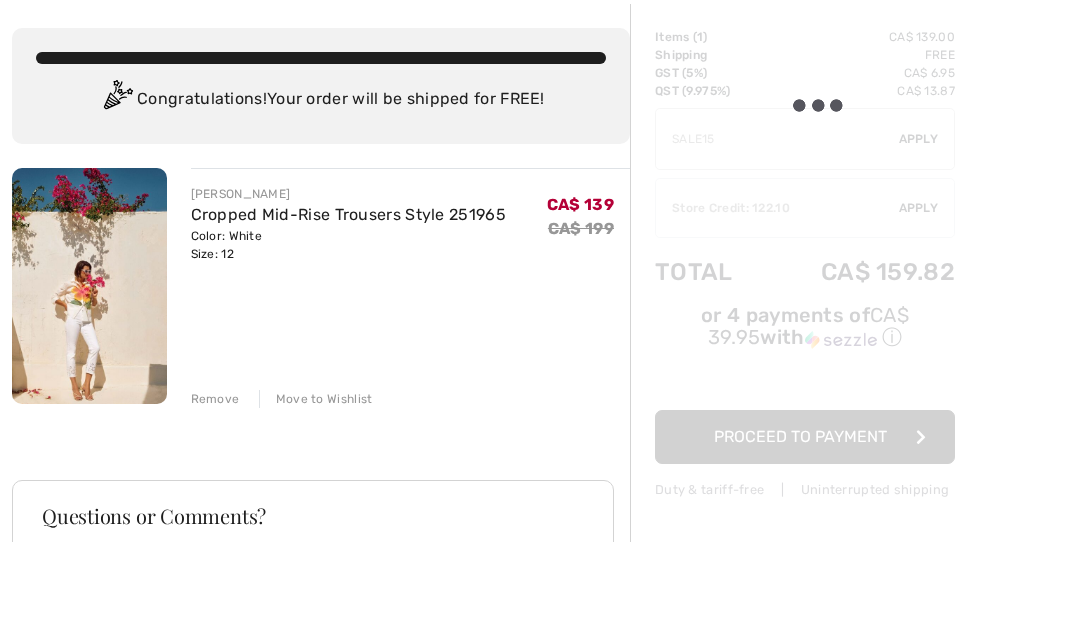 scroll, scrollTop: 94, scrollLeft: 0, axis: vertical 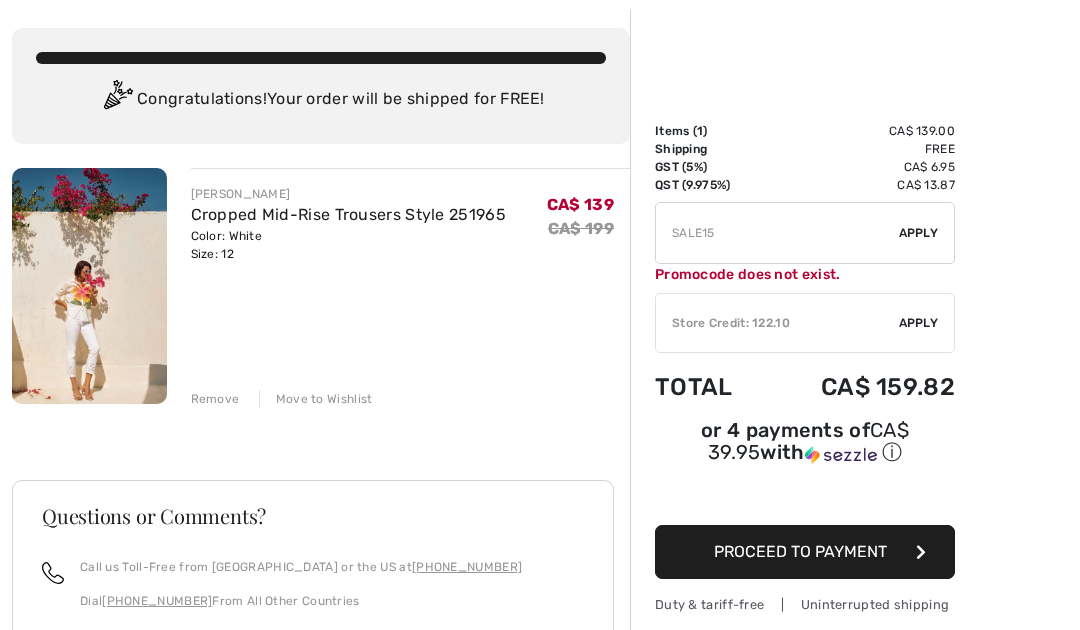 click at bounding box center (777, 233) 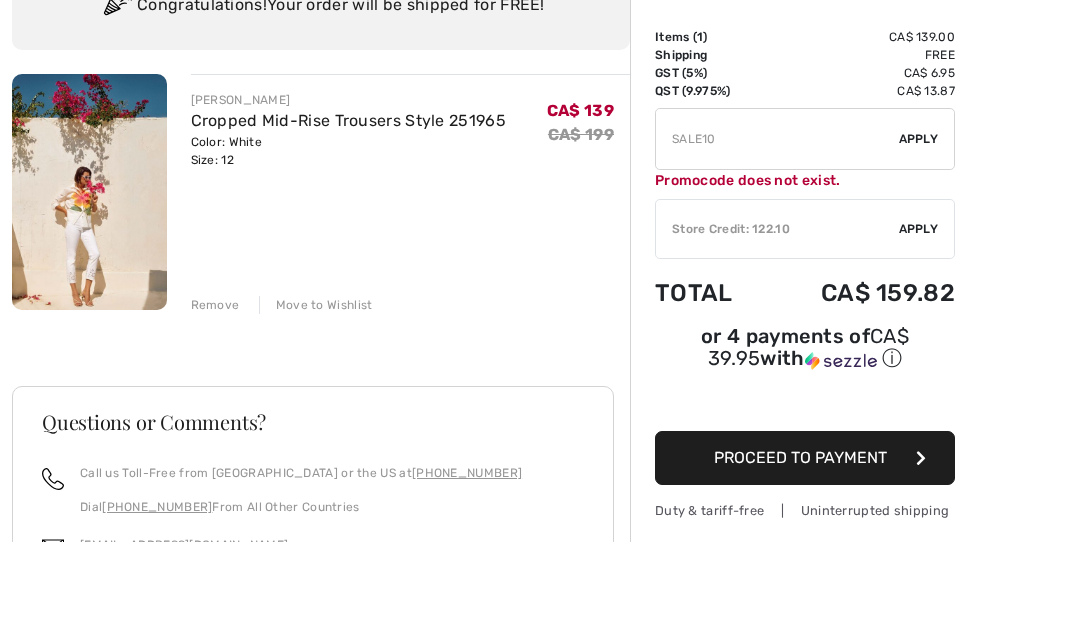 type on "SALE10" 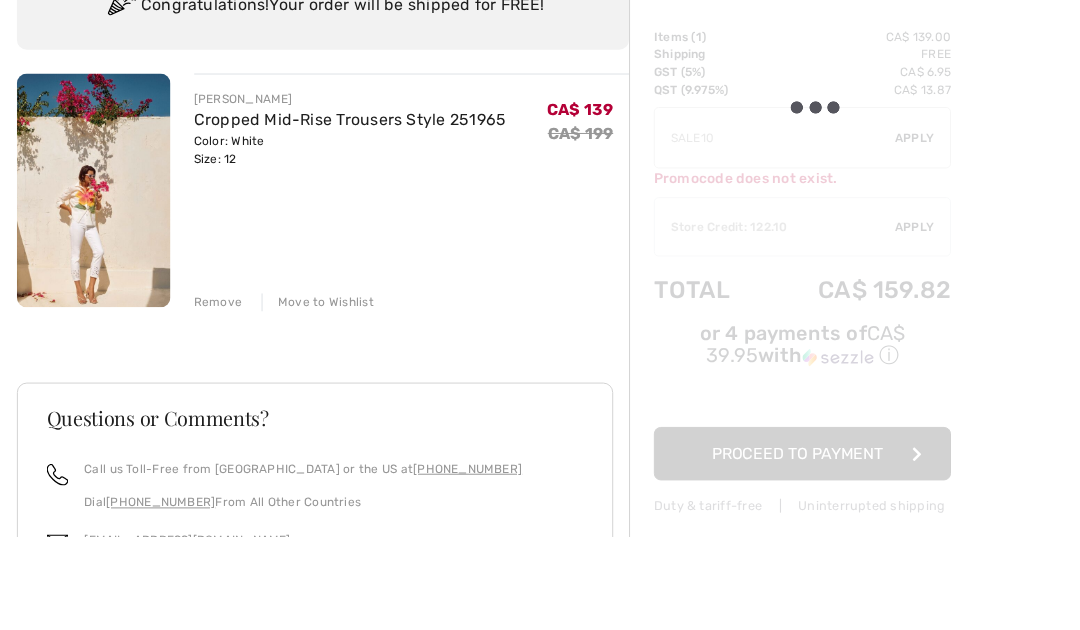 scroll, scrollTop: 188, scrollLeft: 0, axis: vertical 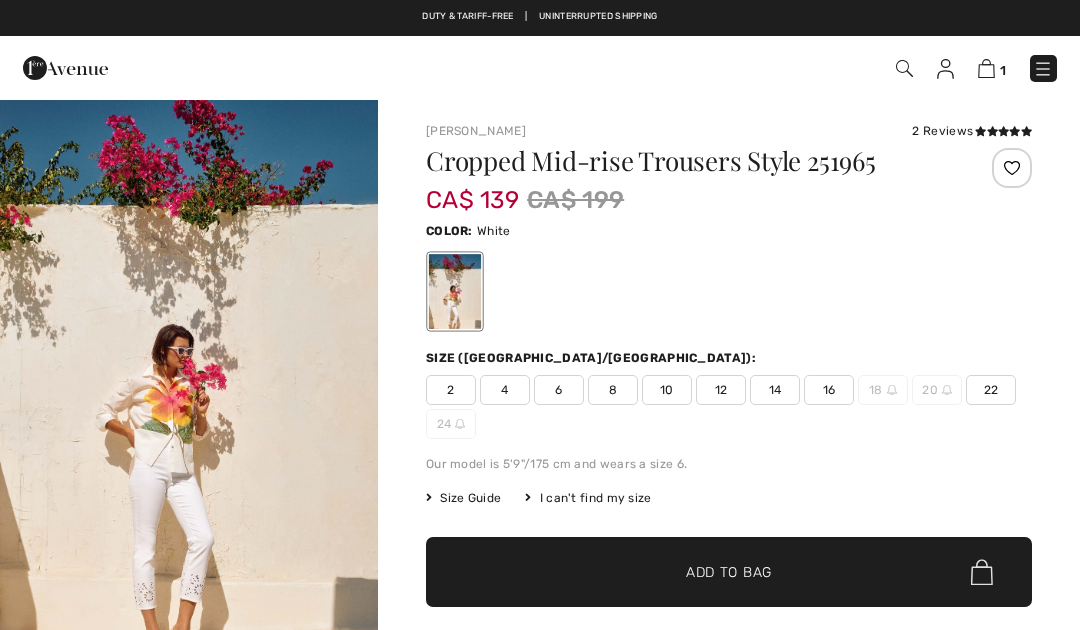 checkbox on "true" 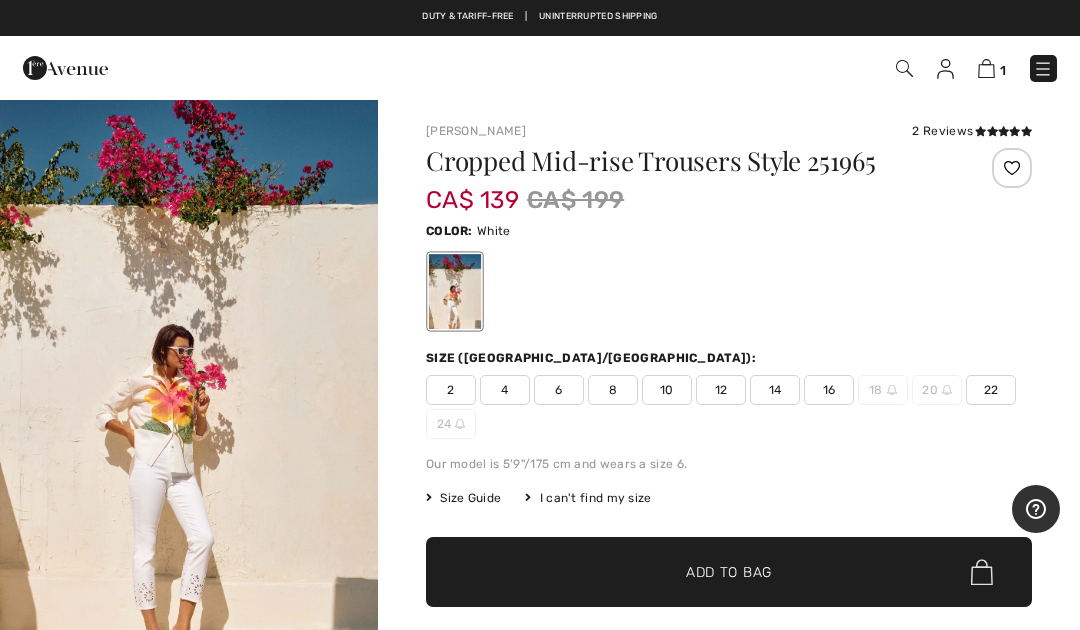click at bounding box center (986, 68) 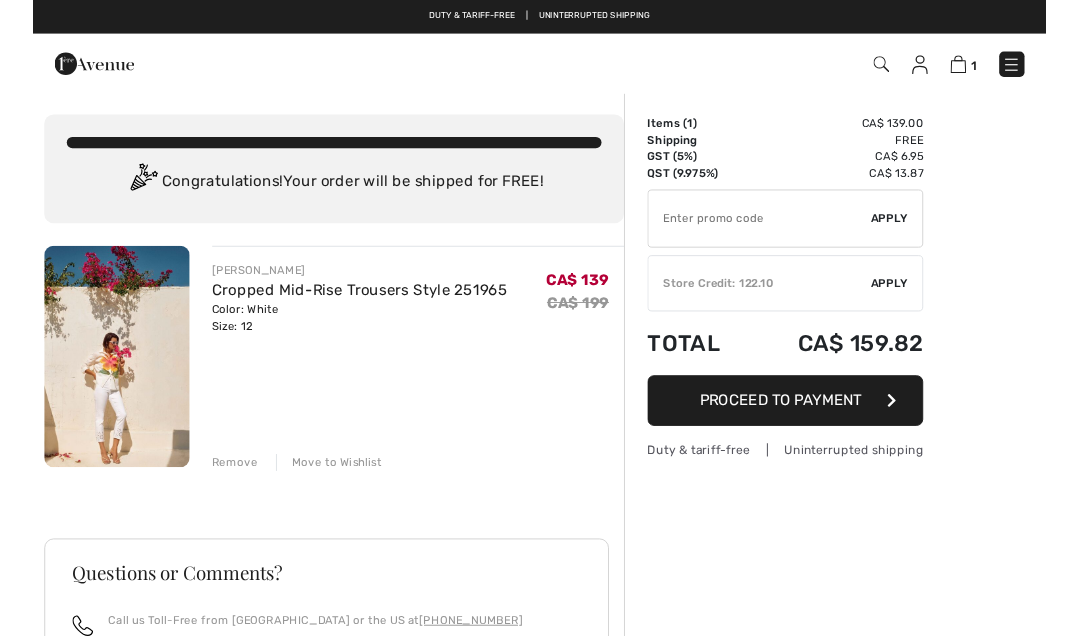 scroll, scrollTop: 0, scrollLeft: 0, axis: both 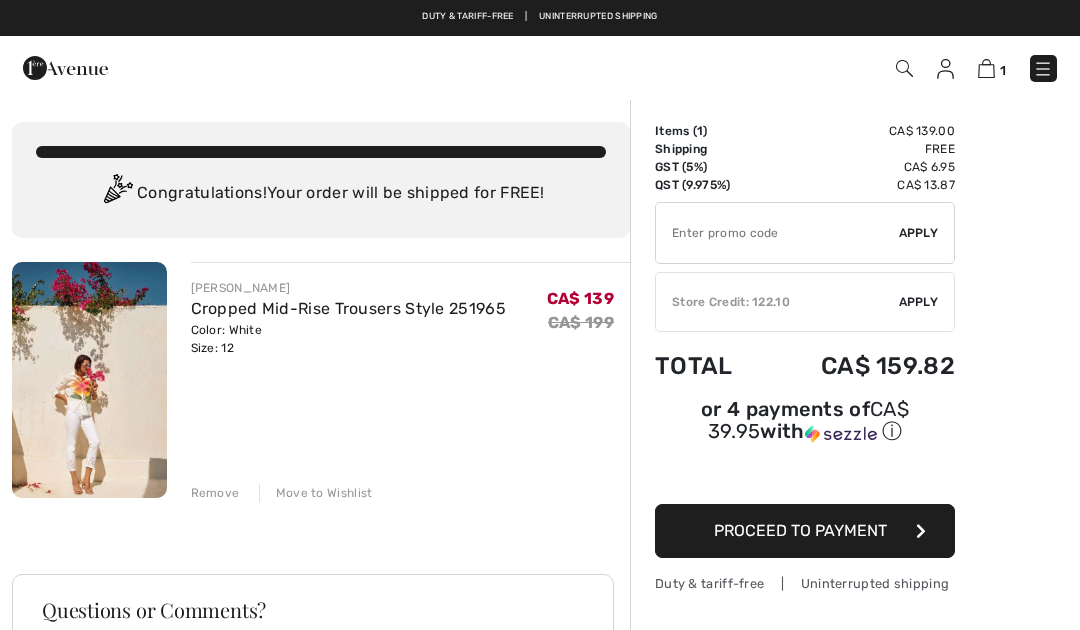 click at bounding box center (777, 233) 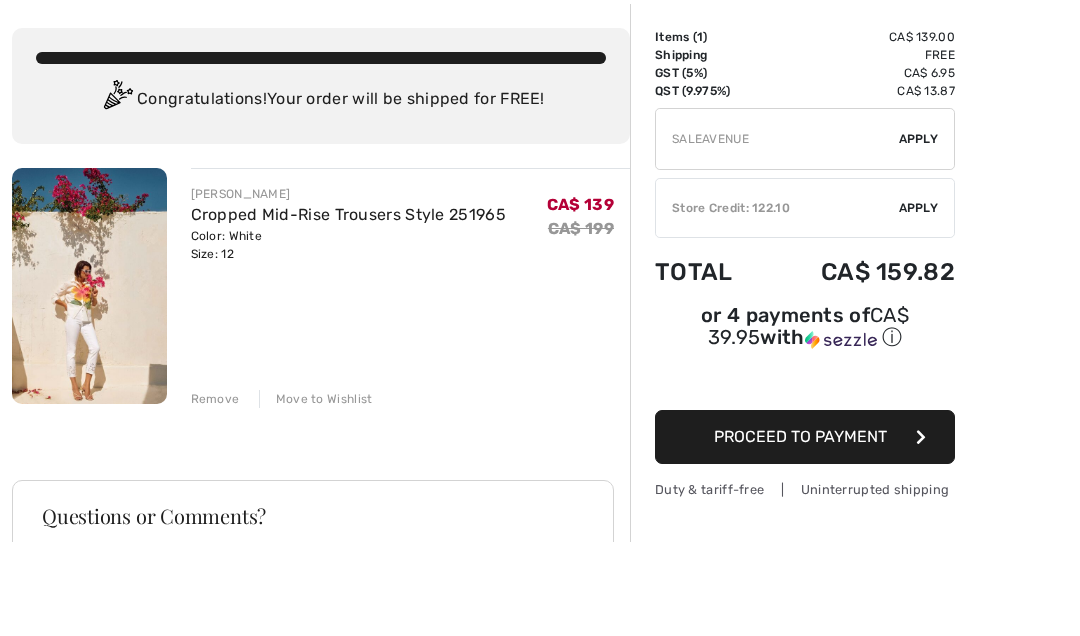 type on "SALEAVENUE" 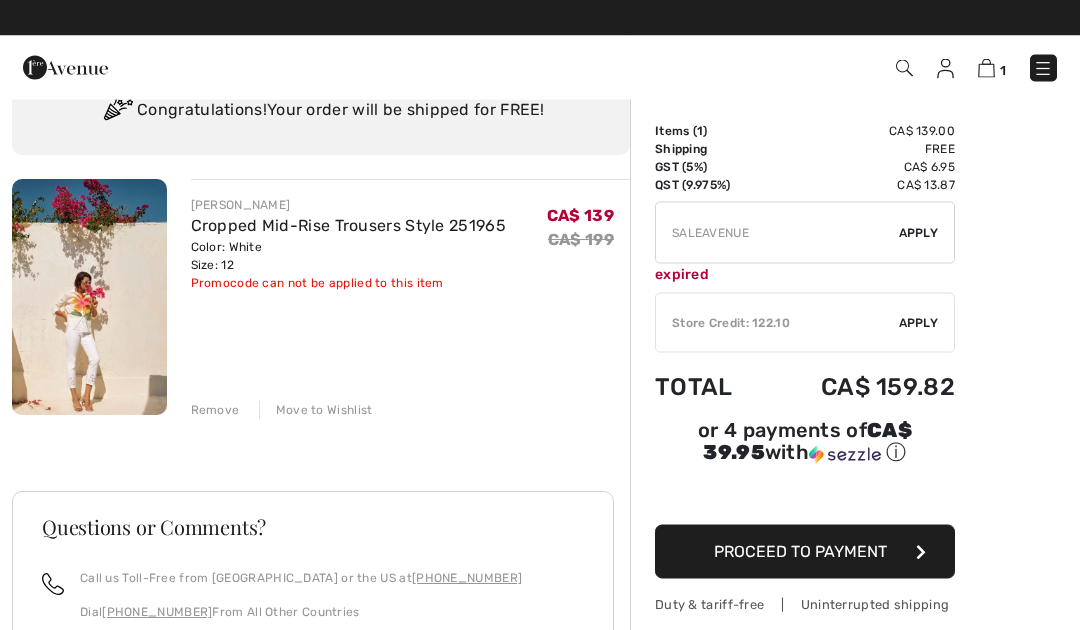 scroll, scrollTop: 0, scrollLeft: 0, axis: both 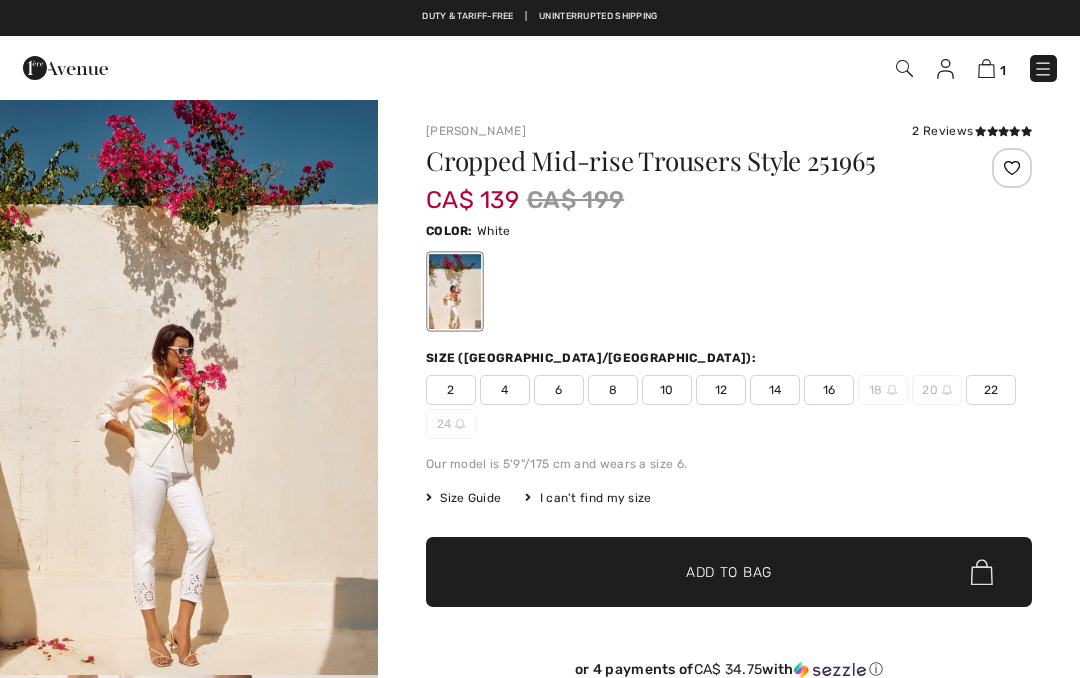 checkbox on "true" 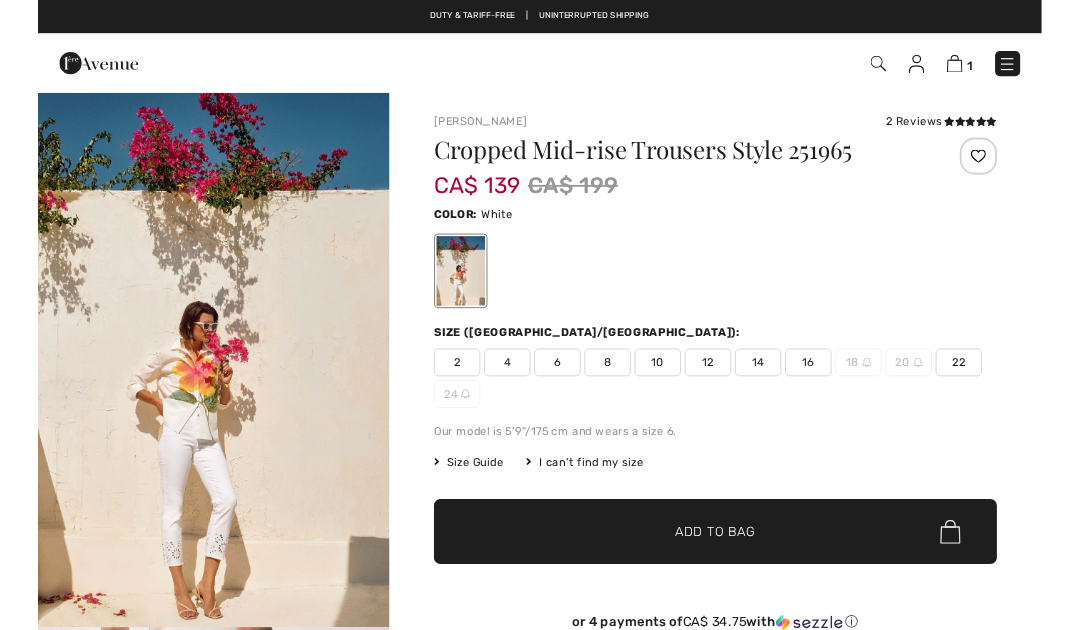 scroll, scrollTop: 0, scrollLeft: 0, axis: both 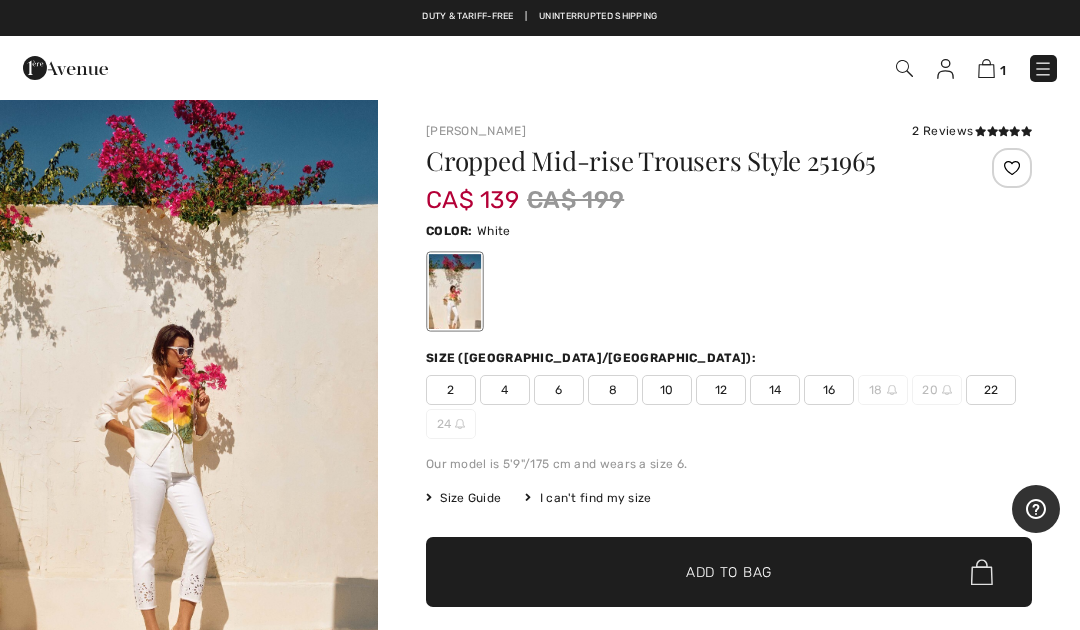 click at bounding box center [1043, 69] 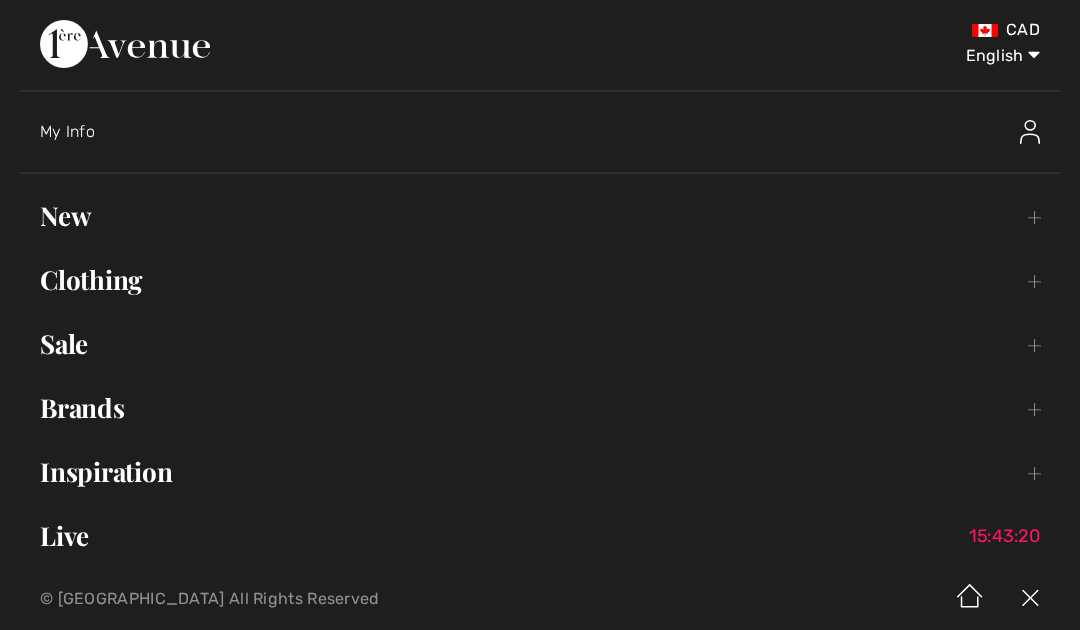 click on "New Toggle submenu" at bounding box center [540, 216] 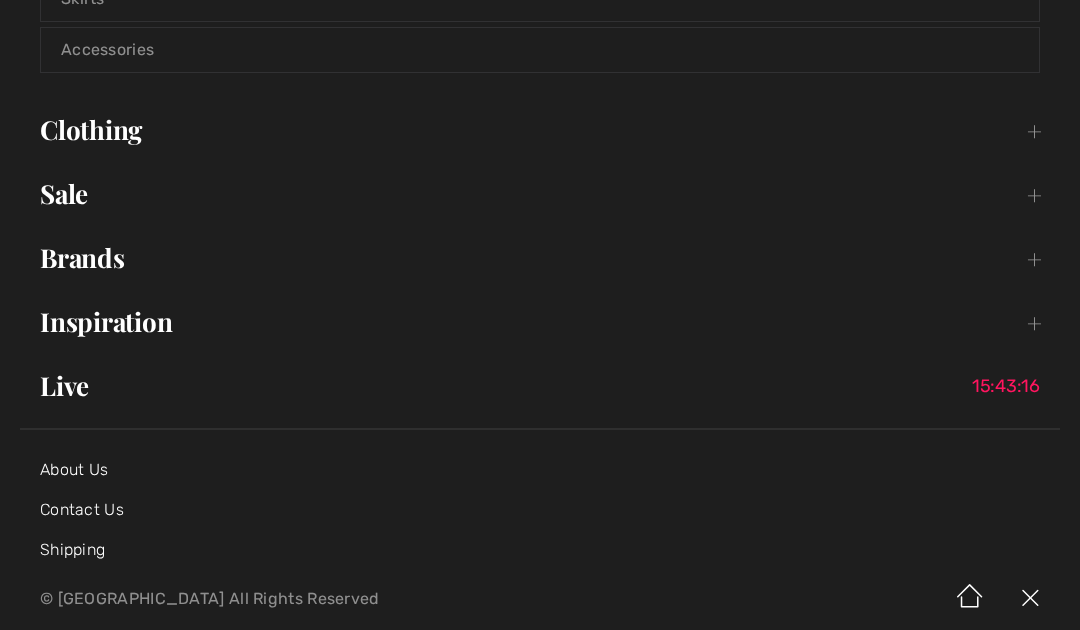 scroll, scrollTop: 661, scrollLeft: 0, axis: vertical 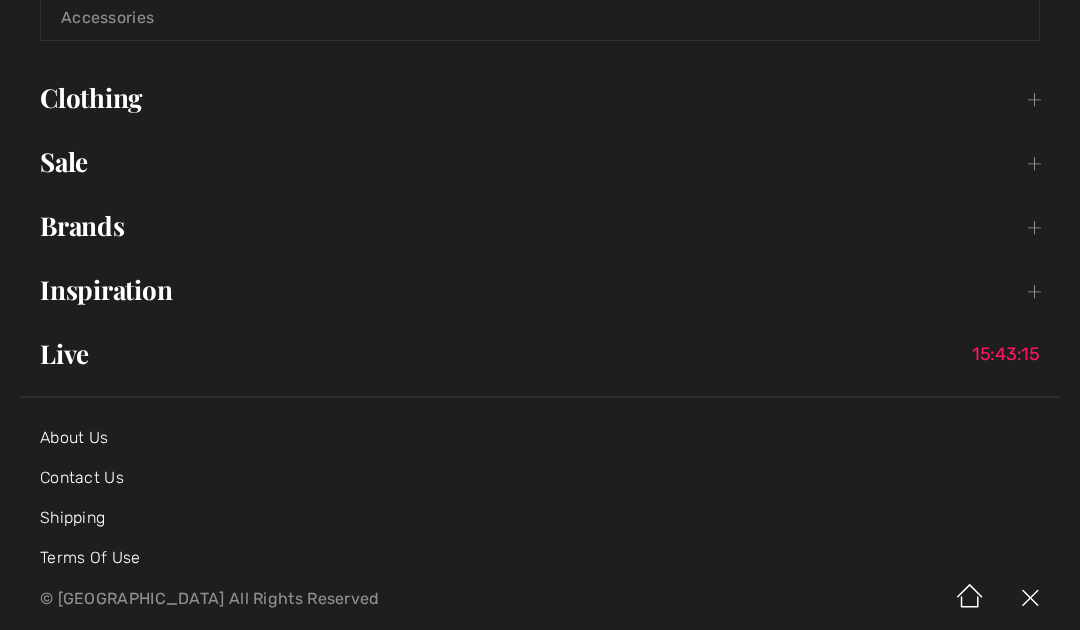 click on "Brands Open submenu" at bounding box center (540, 226) 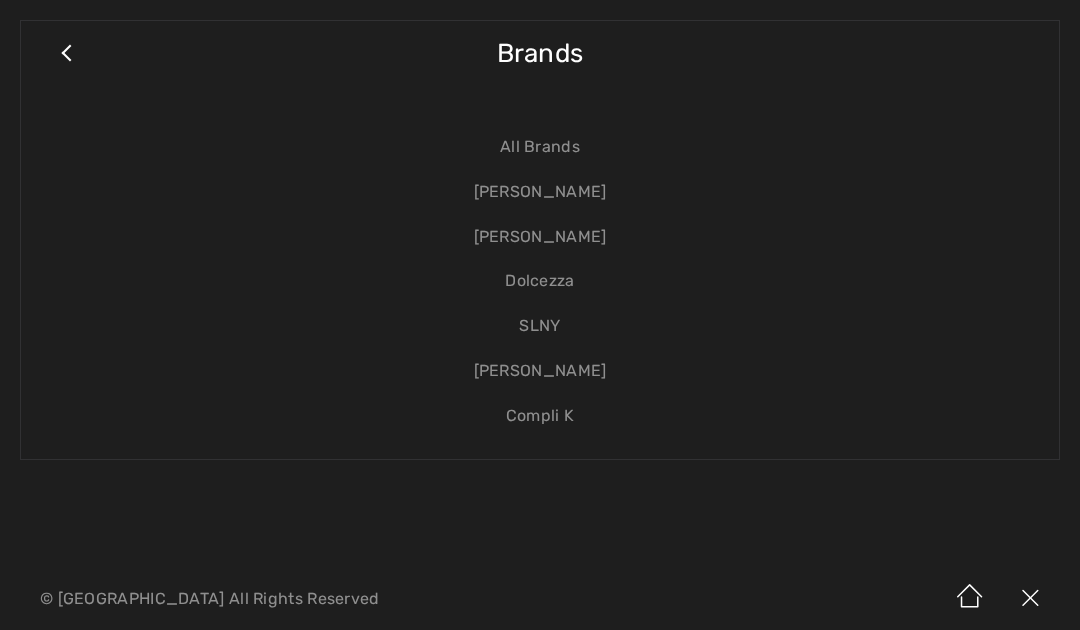 click on "[PERSON_NAME]" at bounding box center (540, 192) 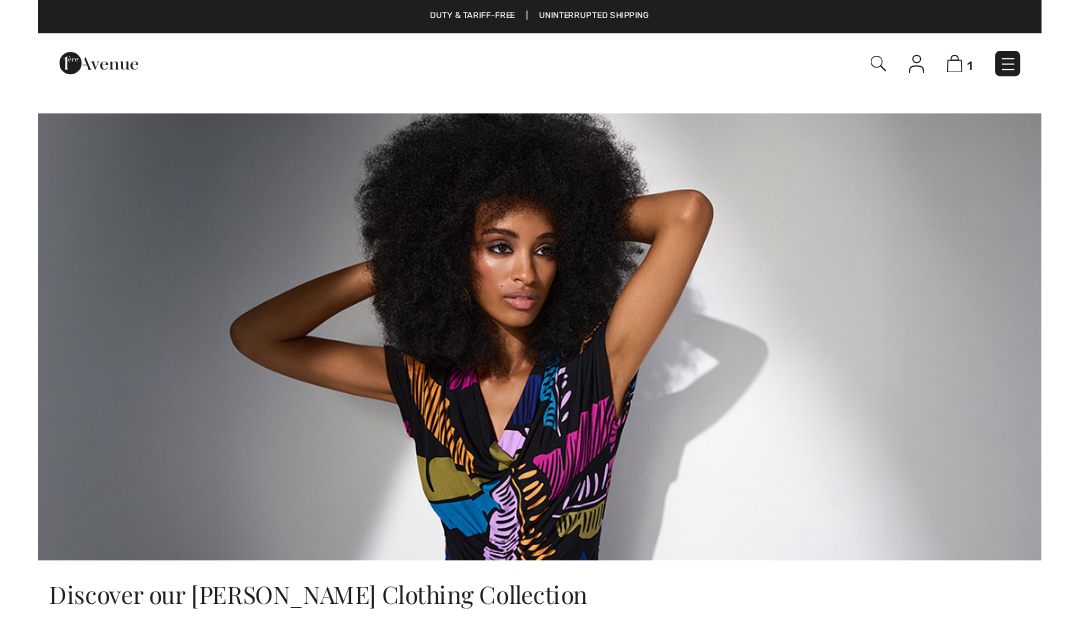 scroll, scrollTop: 0, scrollLeft: 0, axis: both 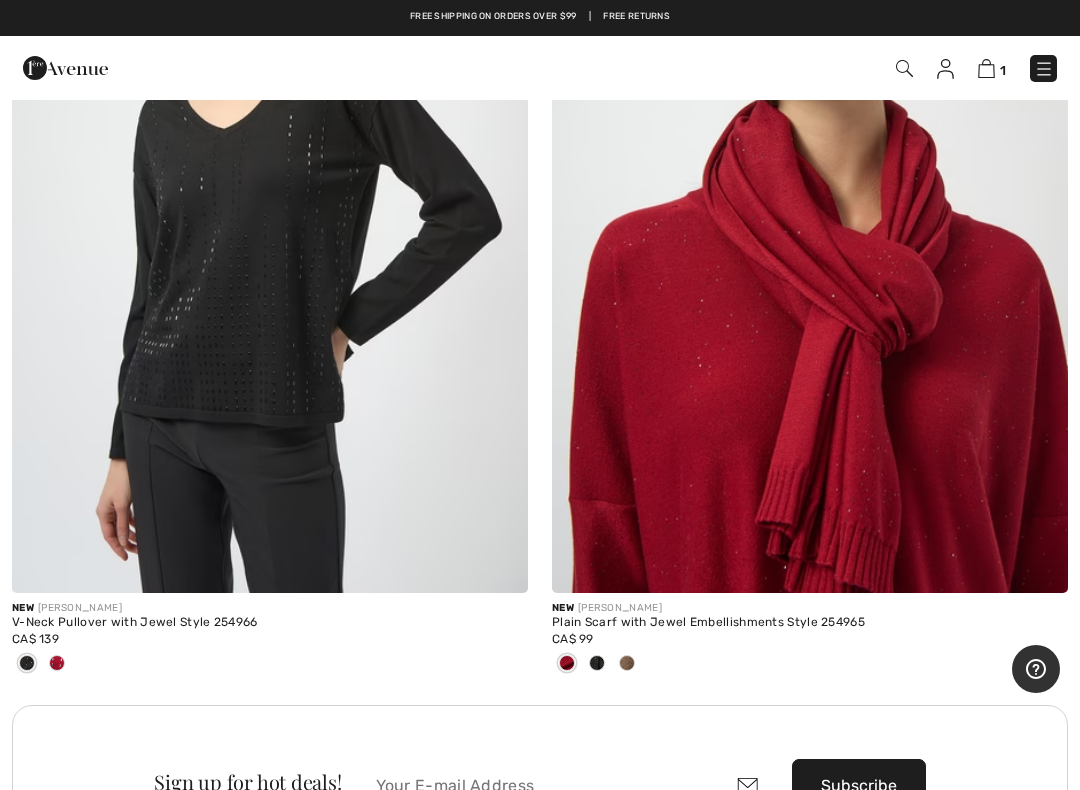 click at bounding box center [810, 206] 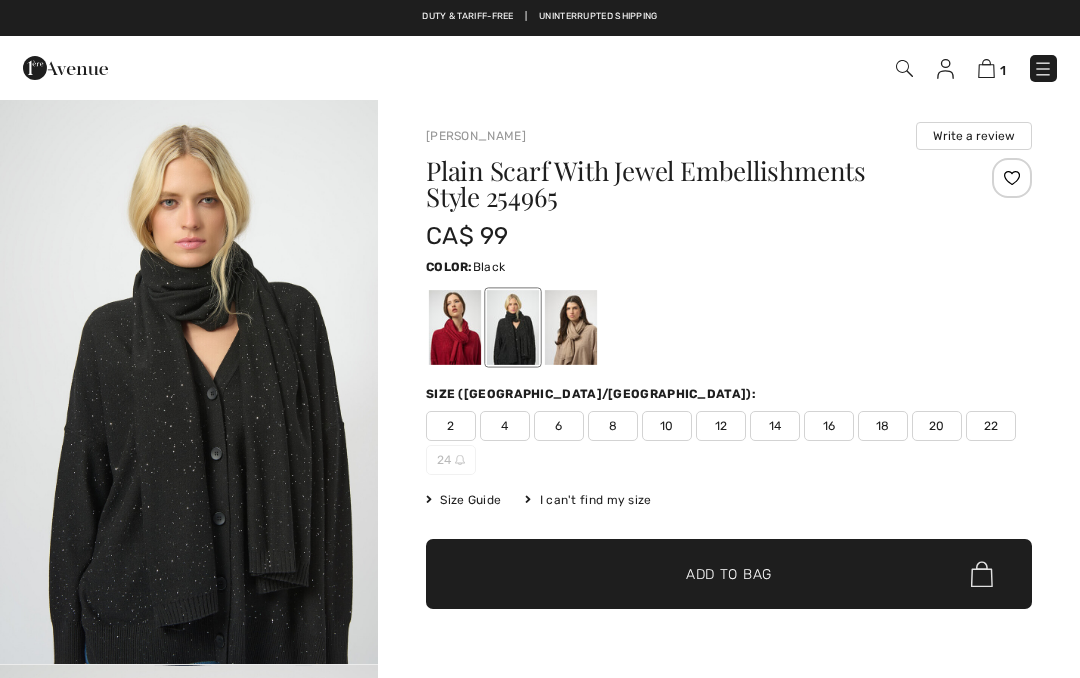 scroll, scrollTop: 0, scrollLeft: 0, axis: both 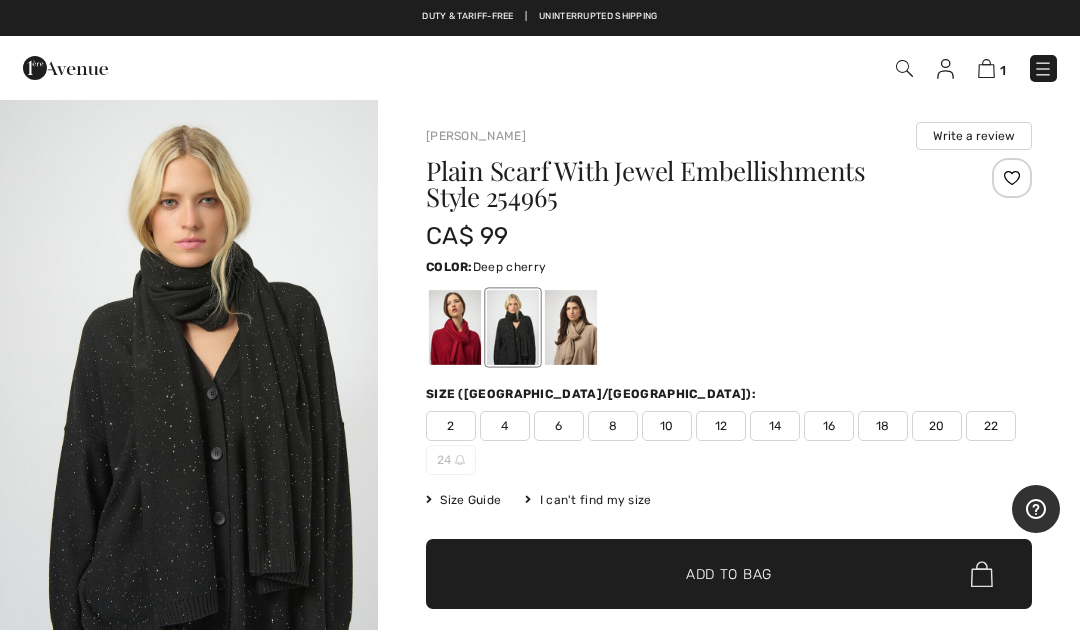 click at bounding box center [455, 327] 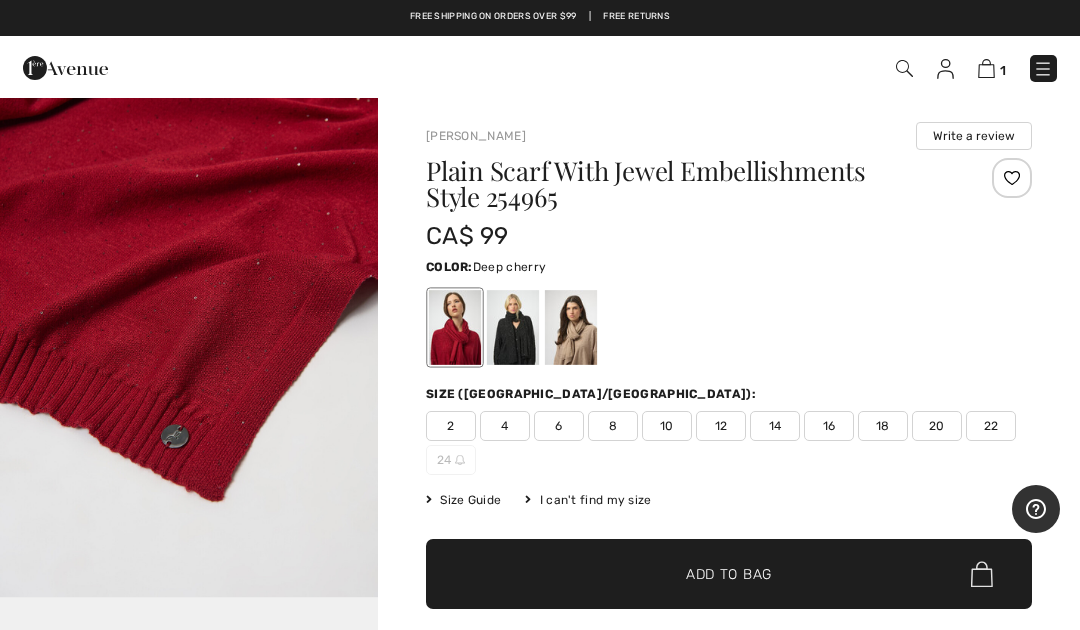 scroll, scrollTop: 1214, scrollLeft: 0, axis: vertical 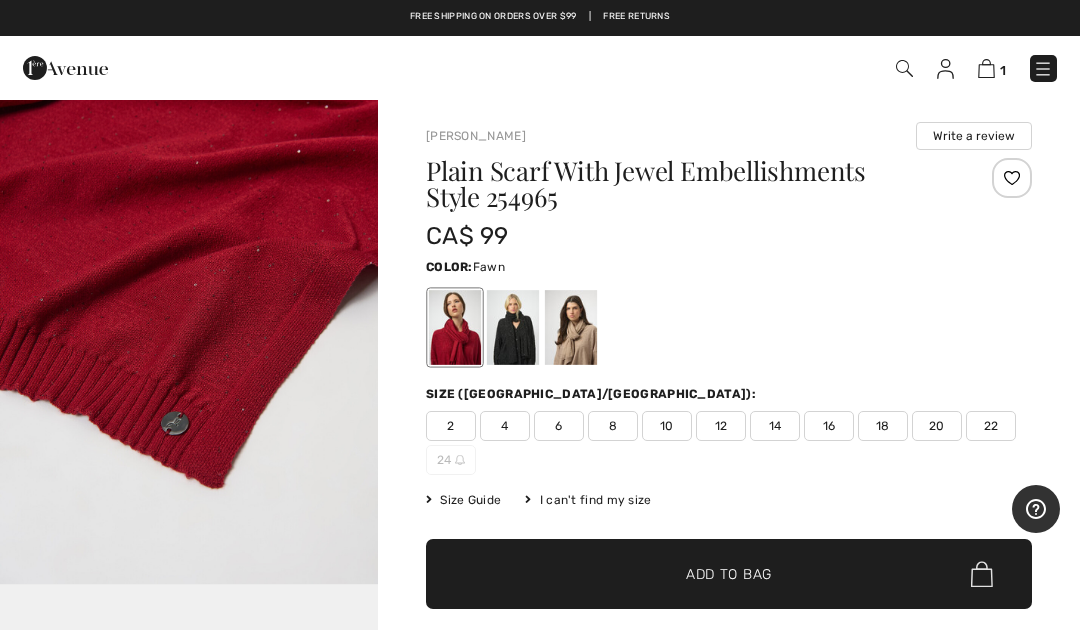 click at bounding box center (571, 327) 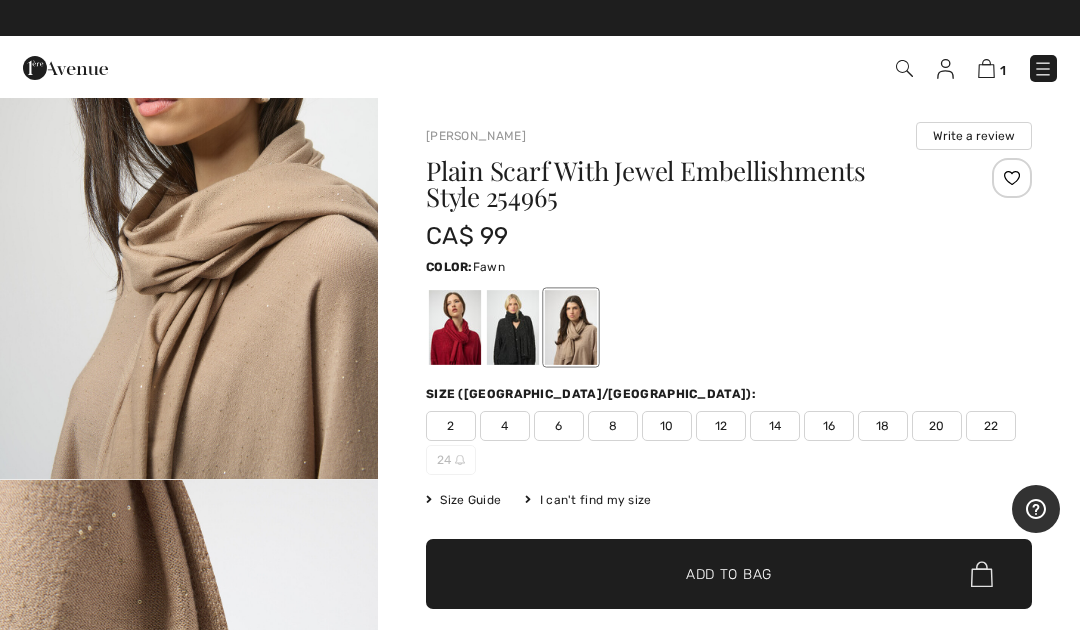scroll, scrollTop: 865, scrollLeft: 0, axis: vertical 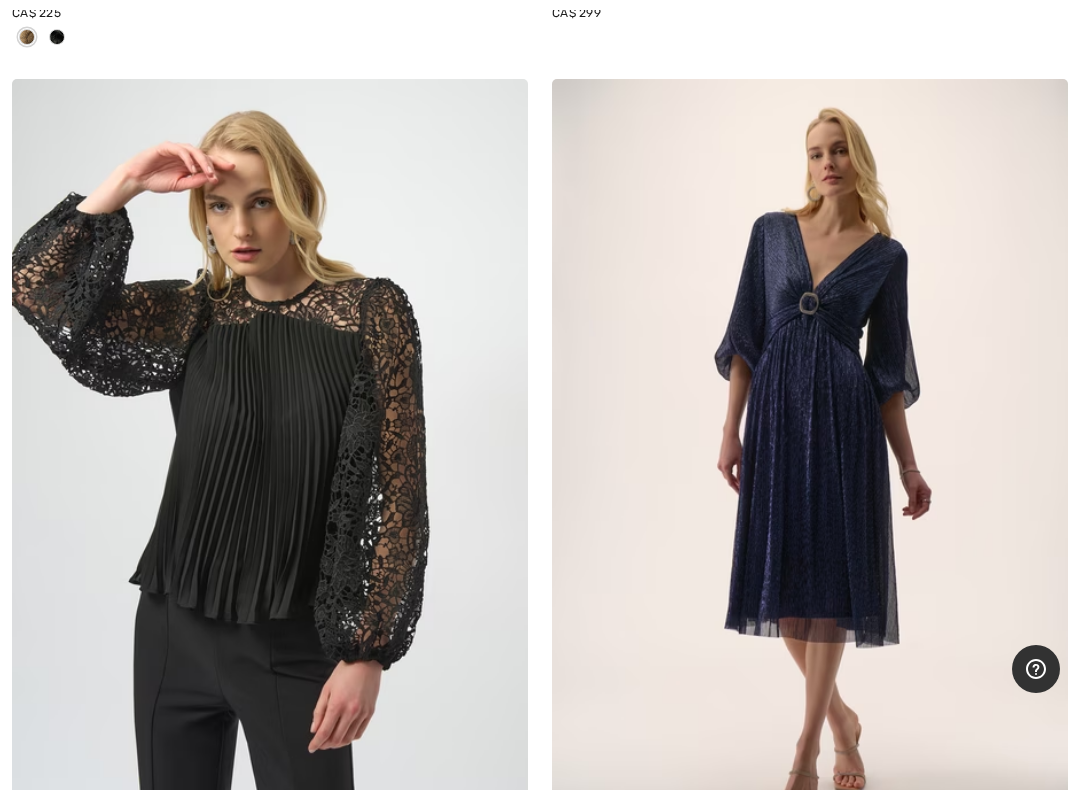 click at bounding box center [270, 466] 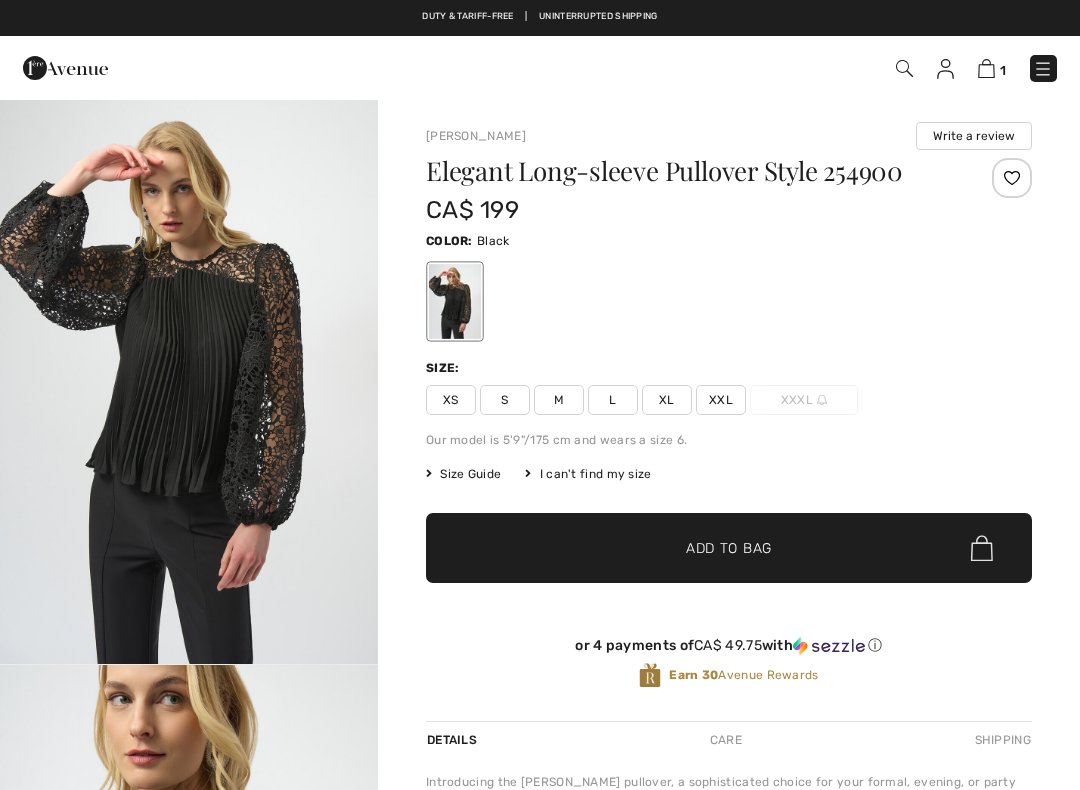 scroll, scrollTop: 0, scrollLeft: 0, axis: both 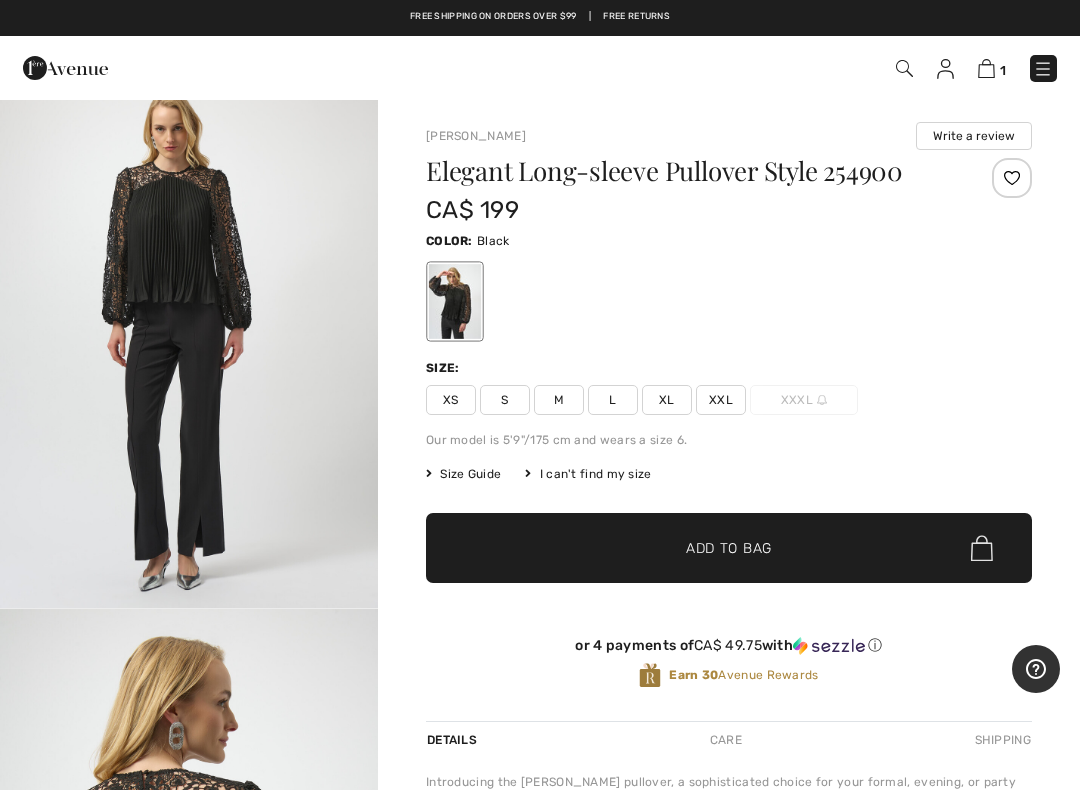 click on "L" at bounding box center (613, 400) 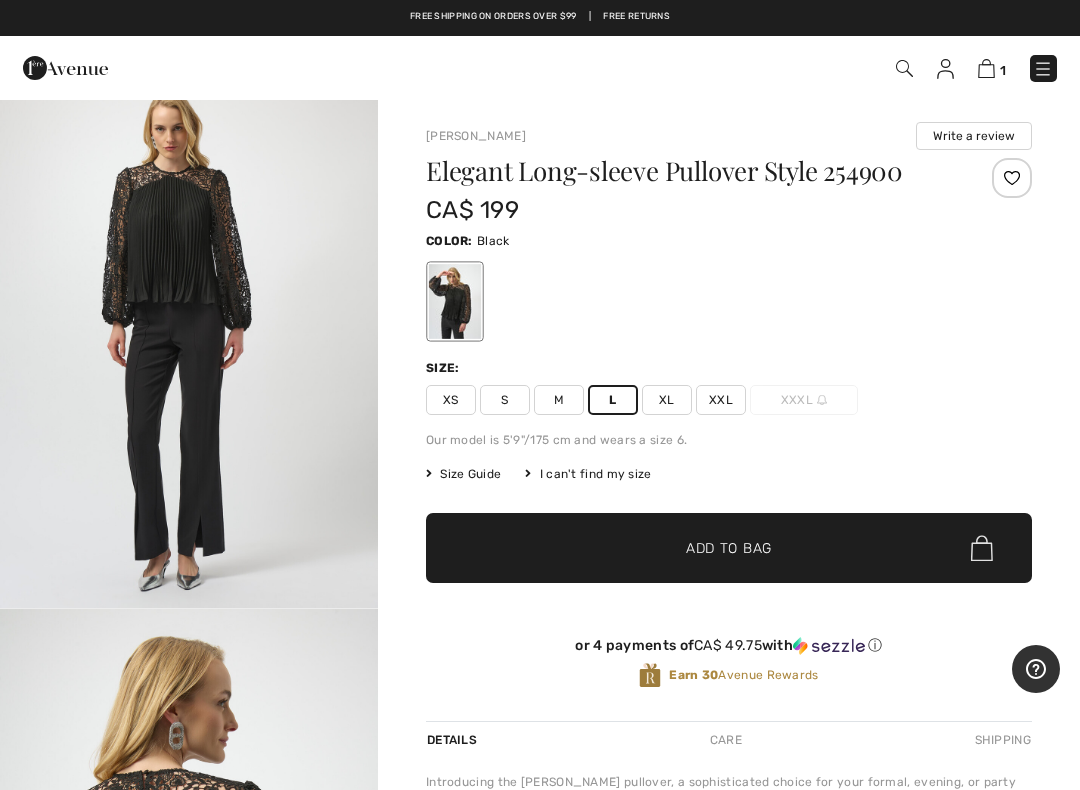 click on "XL" at bounding box center (667, 400) 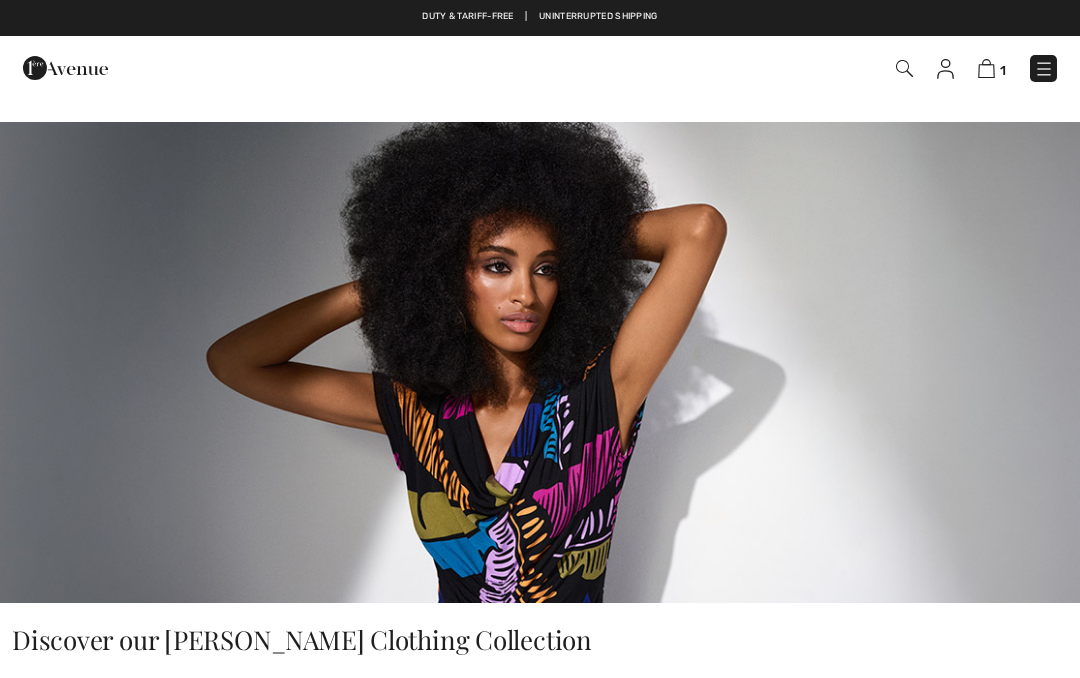checkbox on "true" 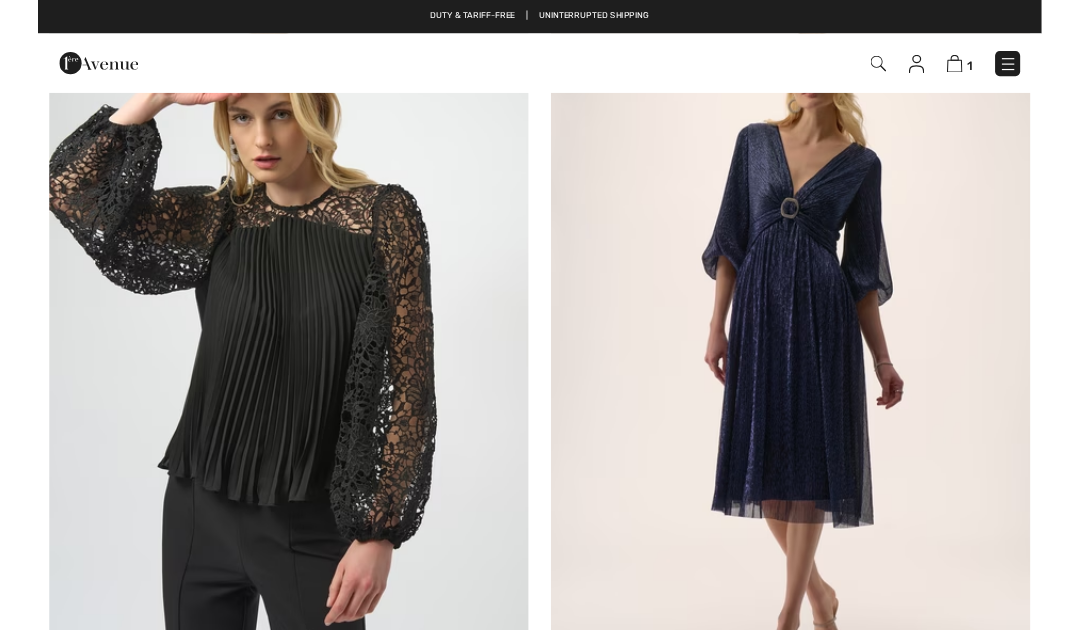 scroll, scrollTop: 0, scrollLeft: 0, axis: both 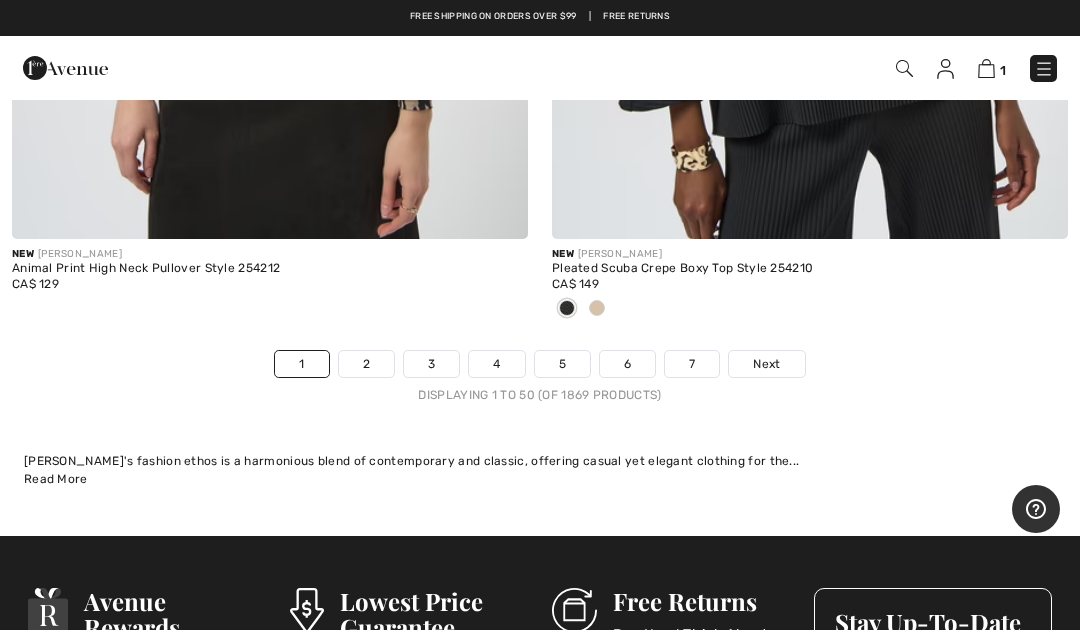 click on "Next" at bounding box center (766, 364) 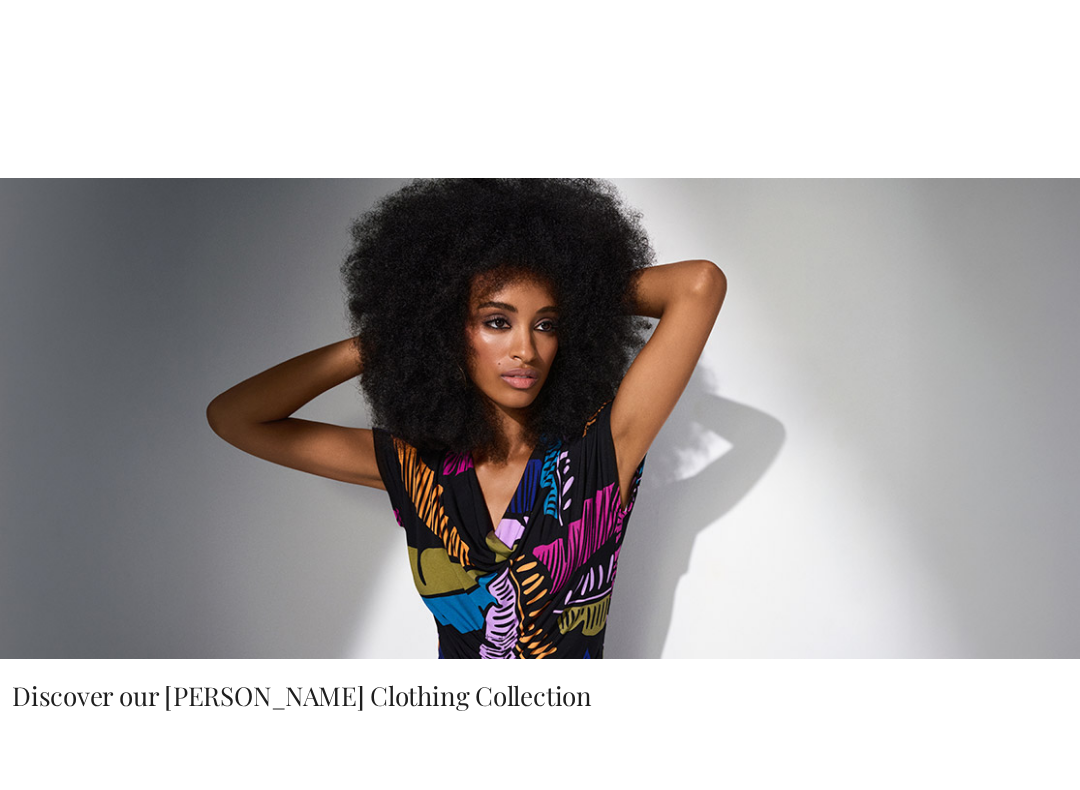 scroll, scrollTop: 354, scrollLeft: 0, axis: vertical 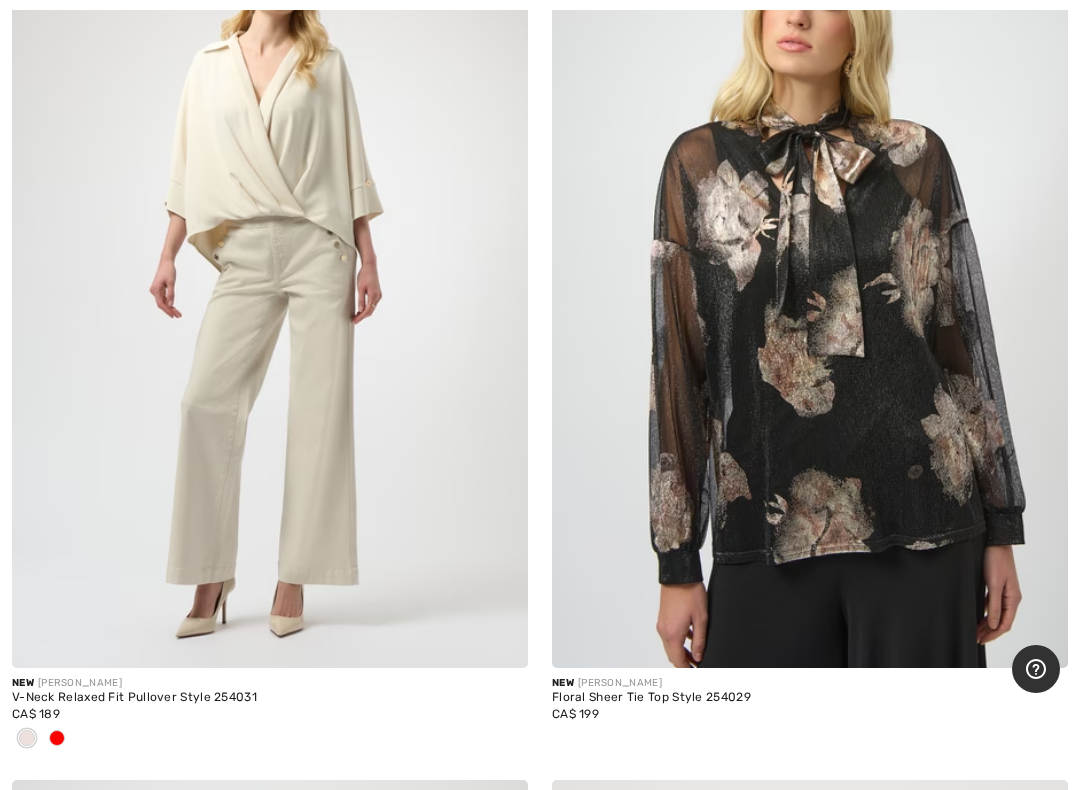 click at bounding box center [57, 738] 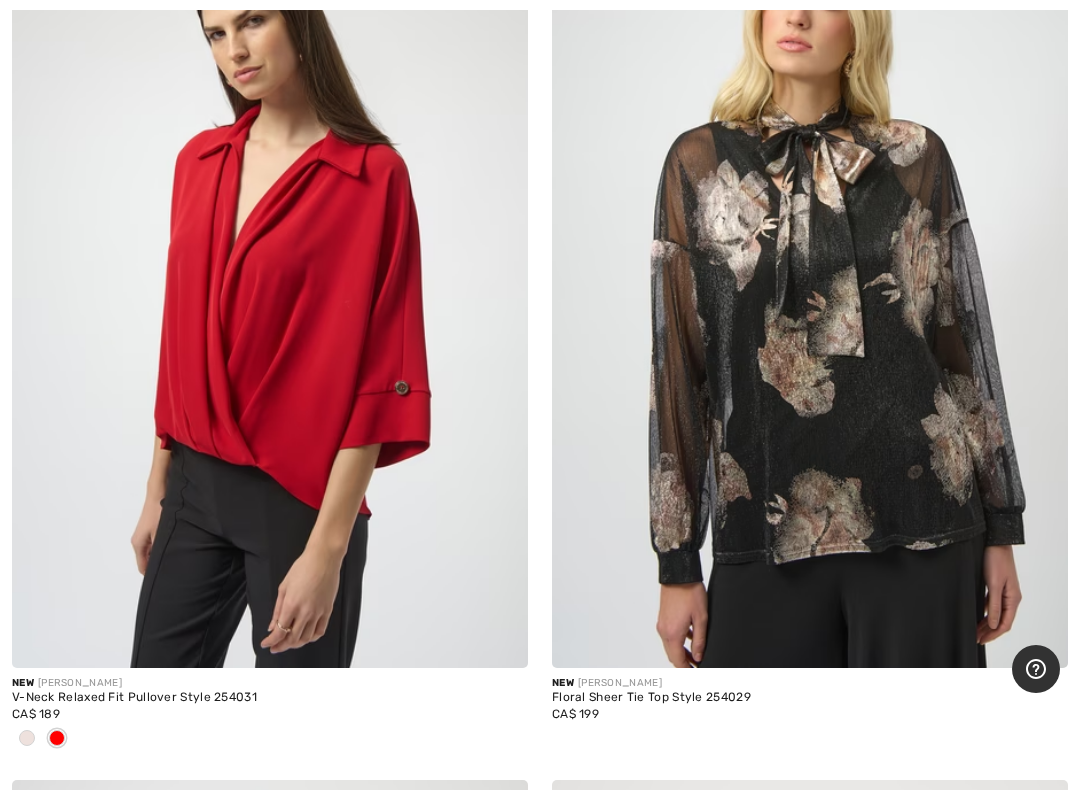 click at bounding box center (27, 739) 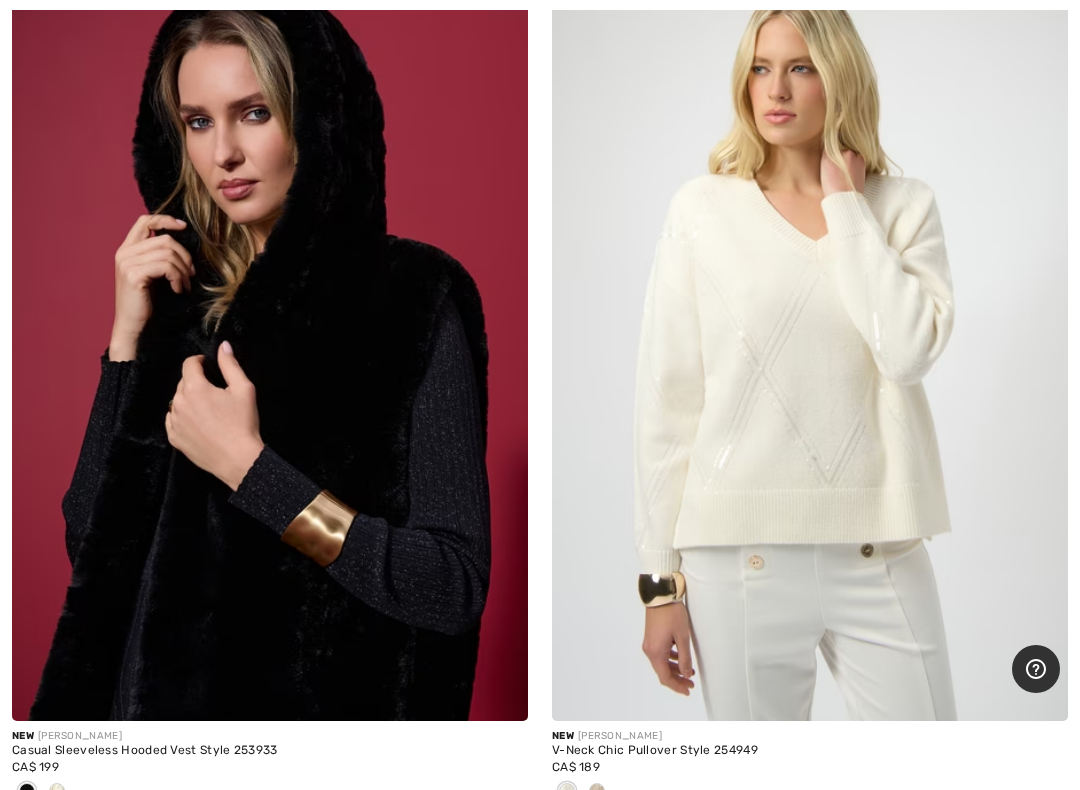 scroll, scrollTop: 18591, scrollLeft: 0, axis: vertical 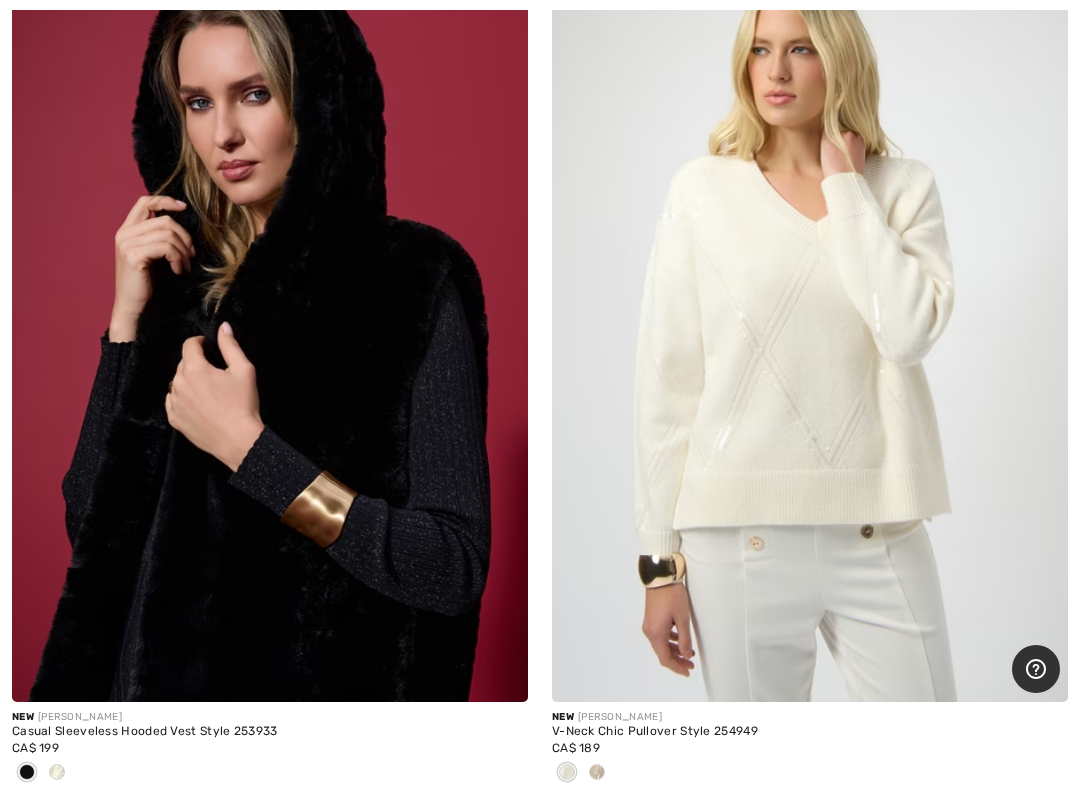 click at bounding box center (597, 773) 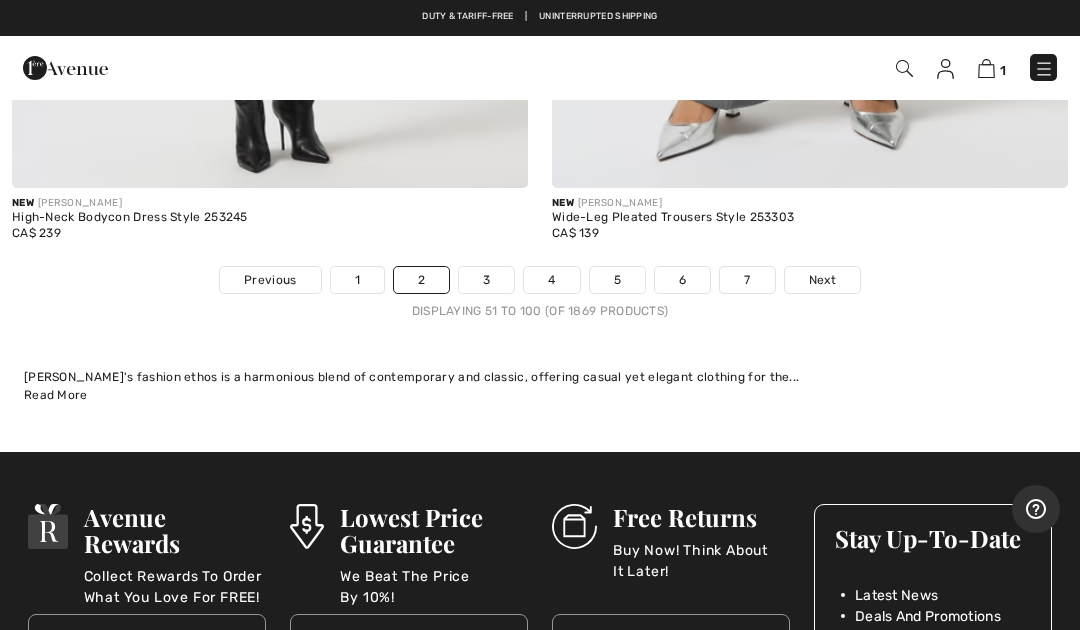 scroll, scrollTop: 22852, scrollLeft: 0, axis: vertical 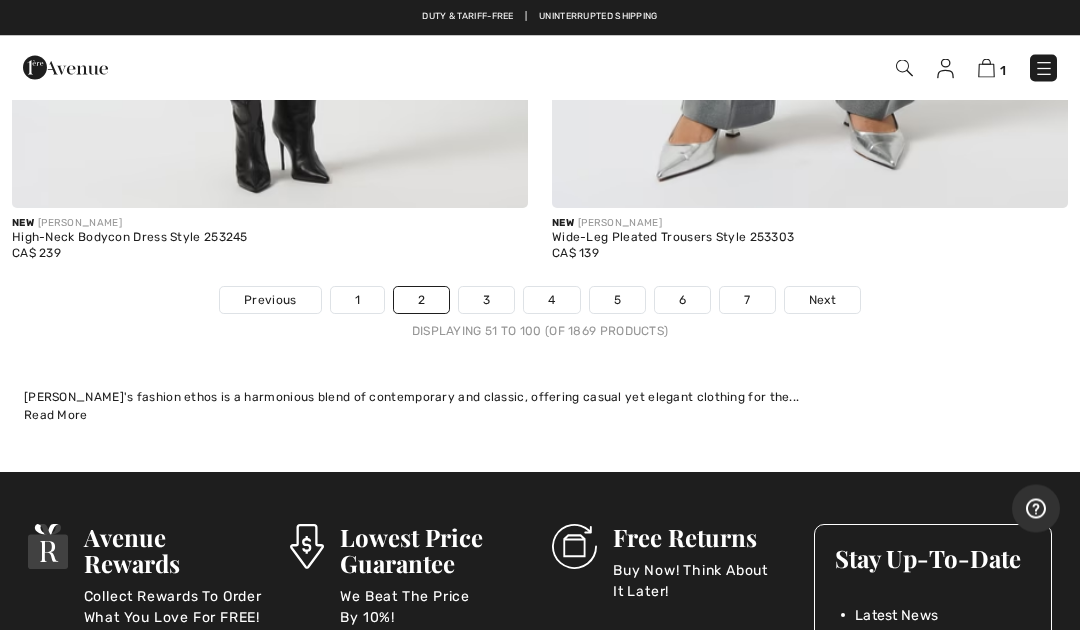 click on "Next" at bounding box center (822, 301) 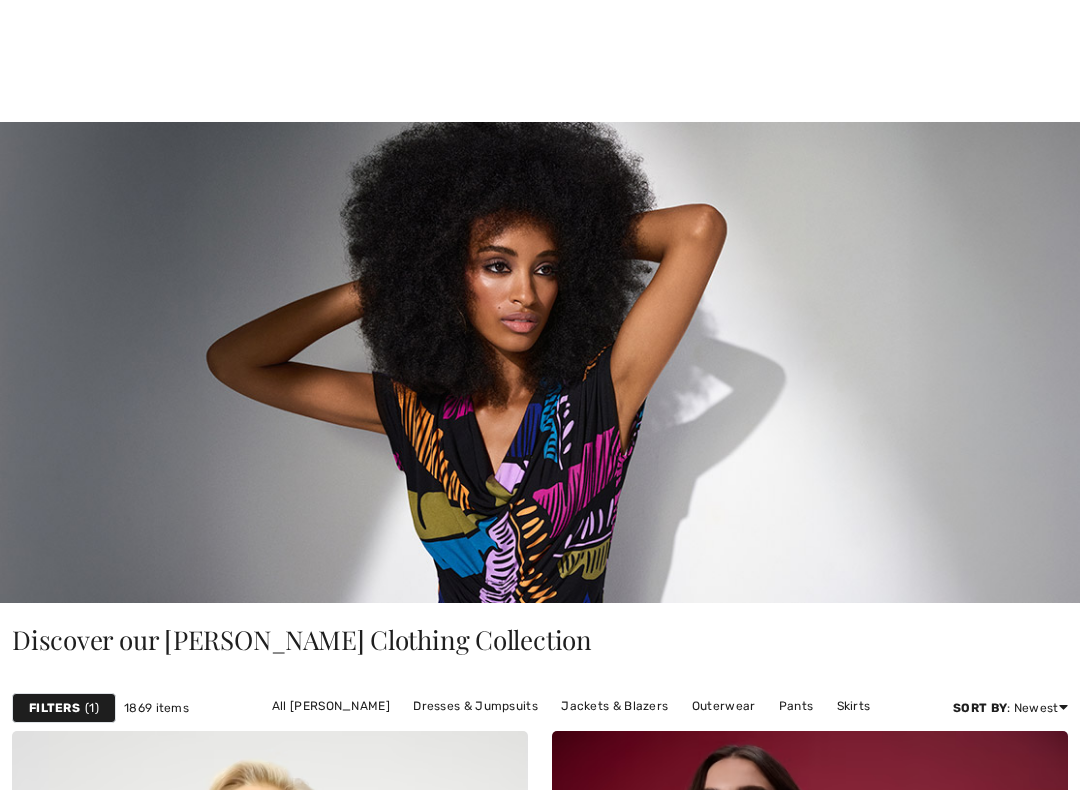 scroll, scrollTop: 786, scrollLeft: 0, axis: vertical 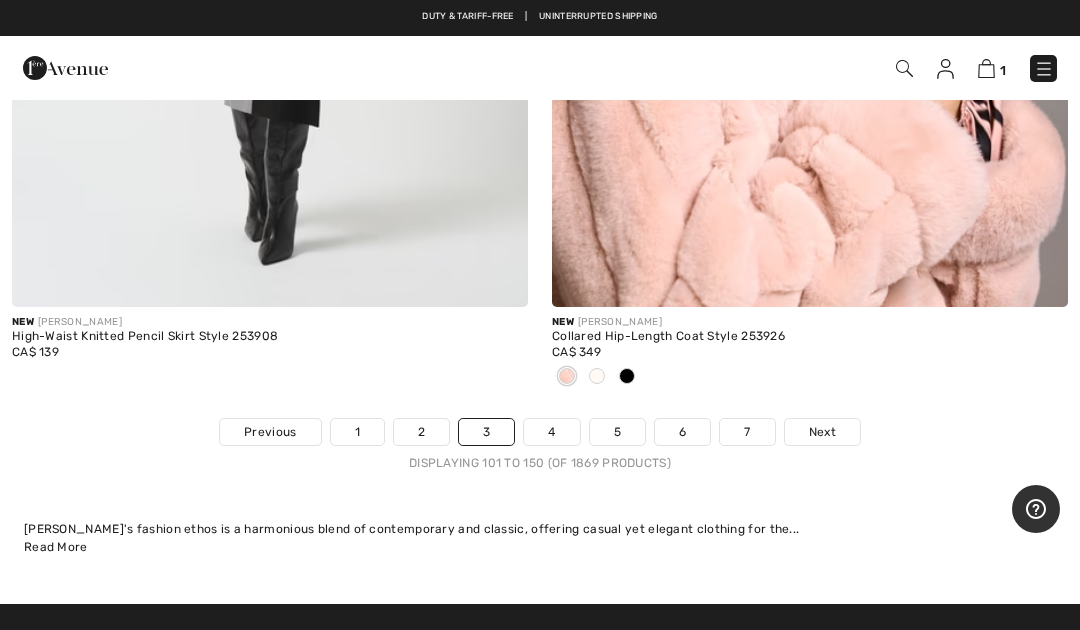click on "Next" at bounding box center [822, 432] 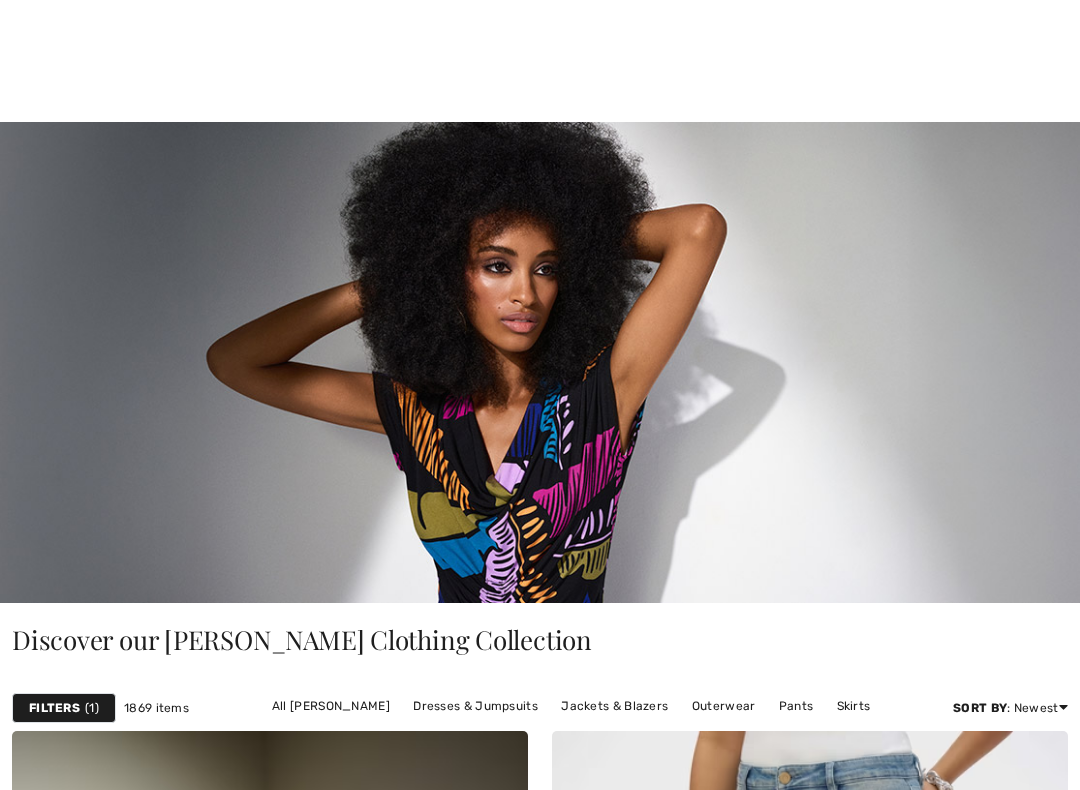 scroll, scrollTop: 567, scrollLeft: 0, axis: vertical 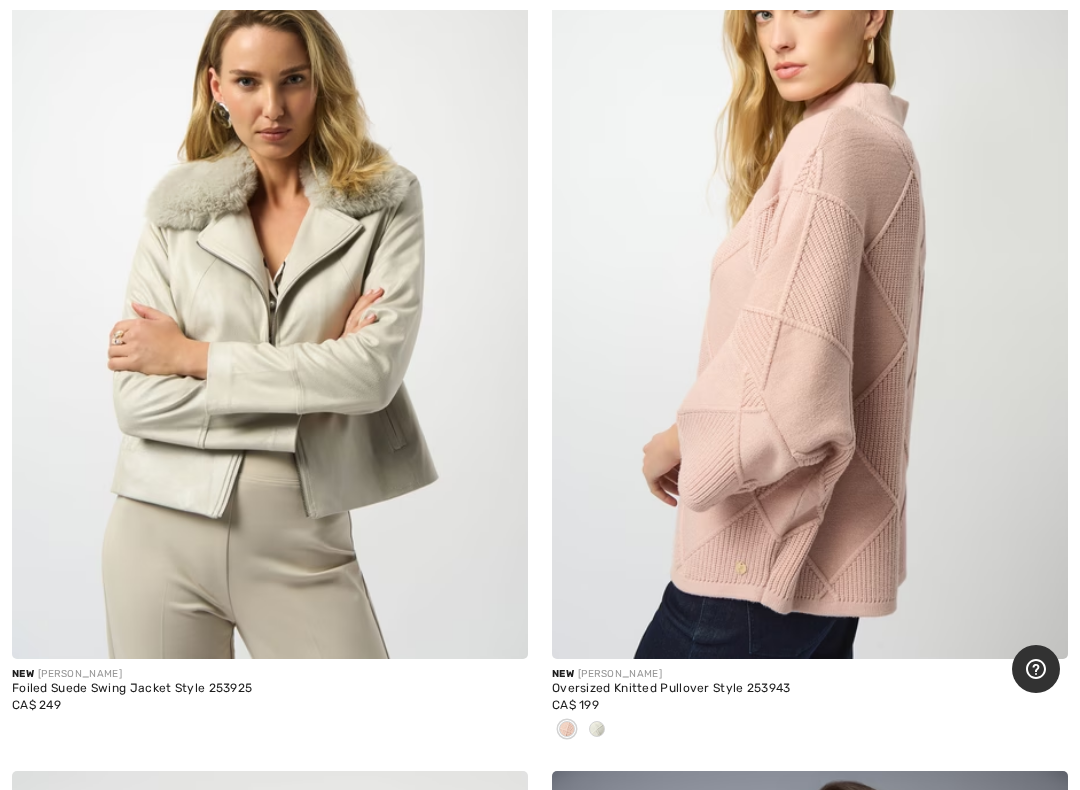 click at bounding box center [597, 729] 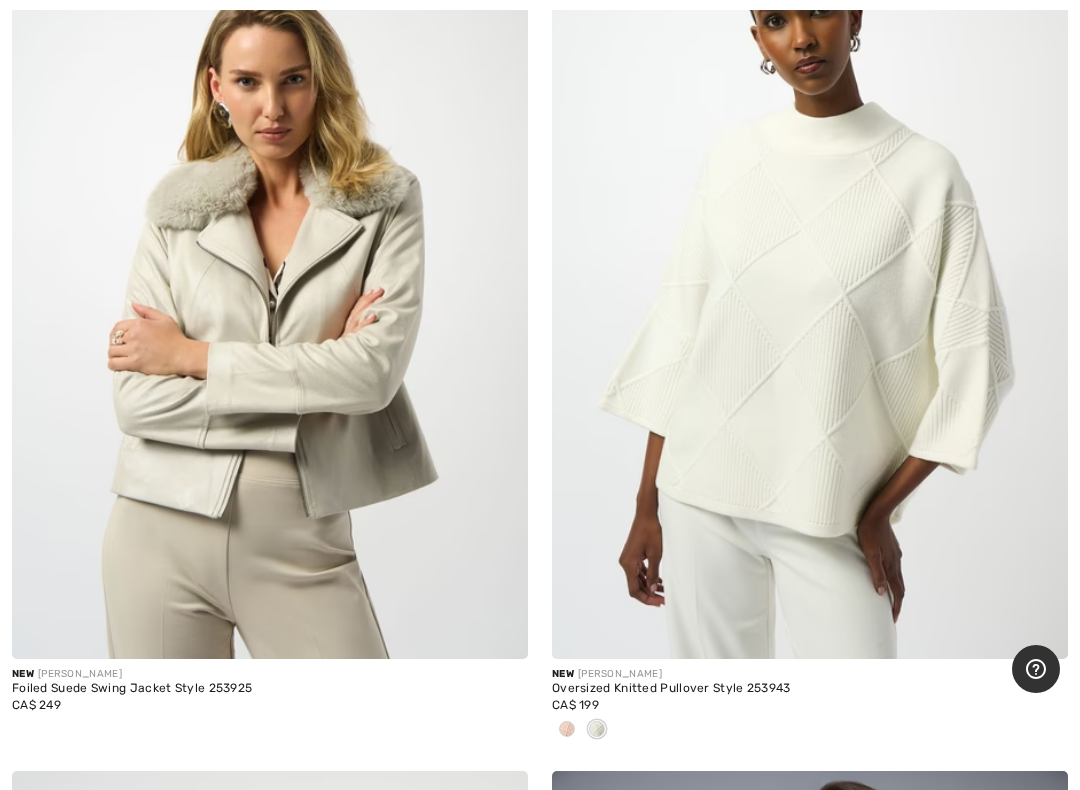 click at bounding box center [567, 730] 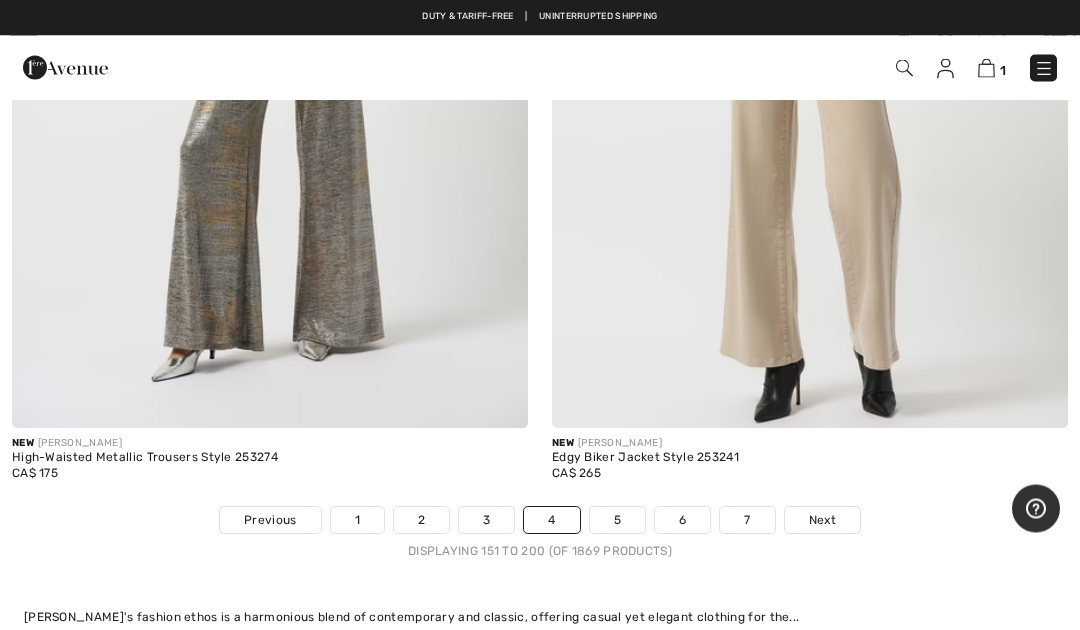 scroll, scrollTop: 22600, scrollLeft: 0, axis: vertical 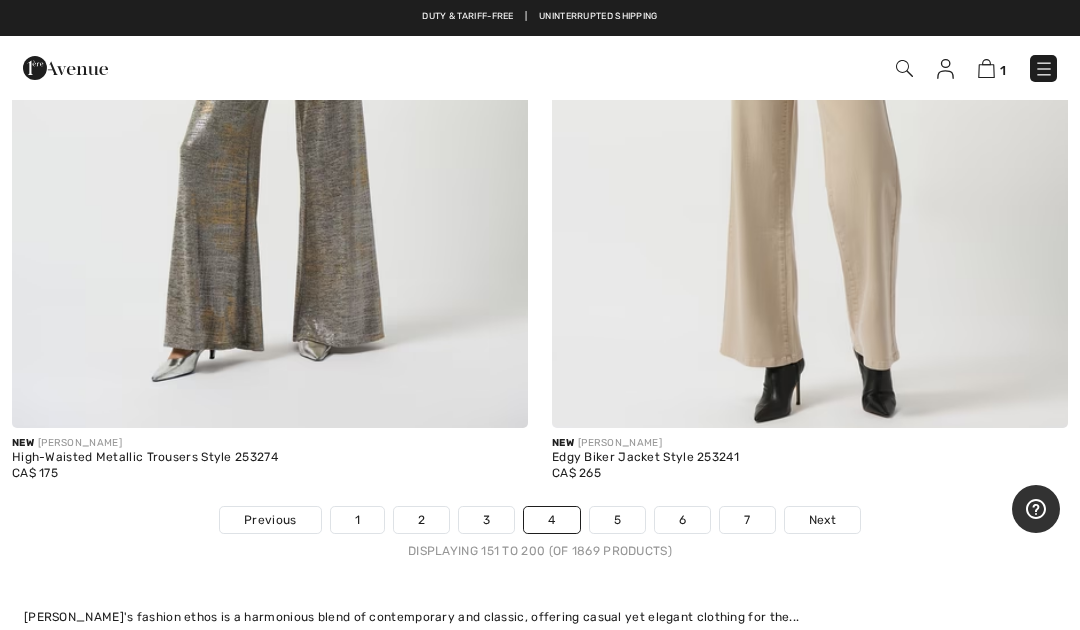 click on "Next" at bounding box center [822, 520] 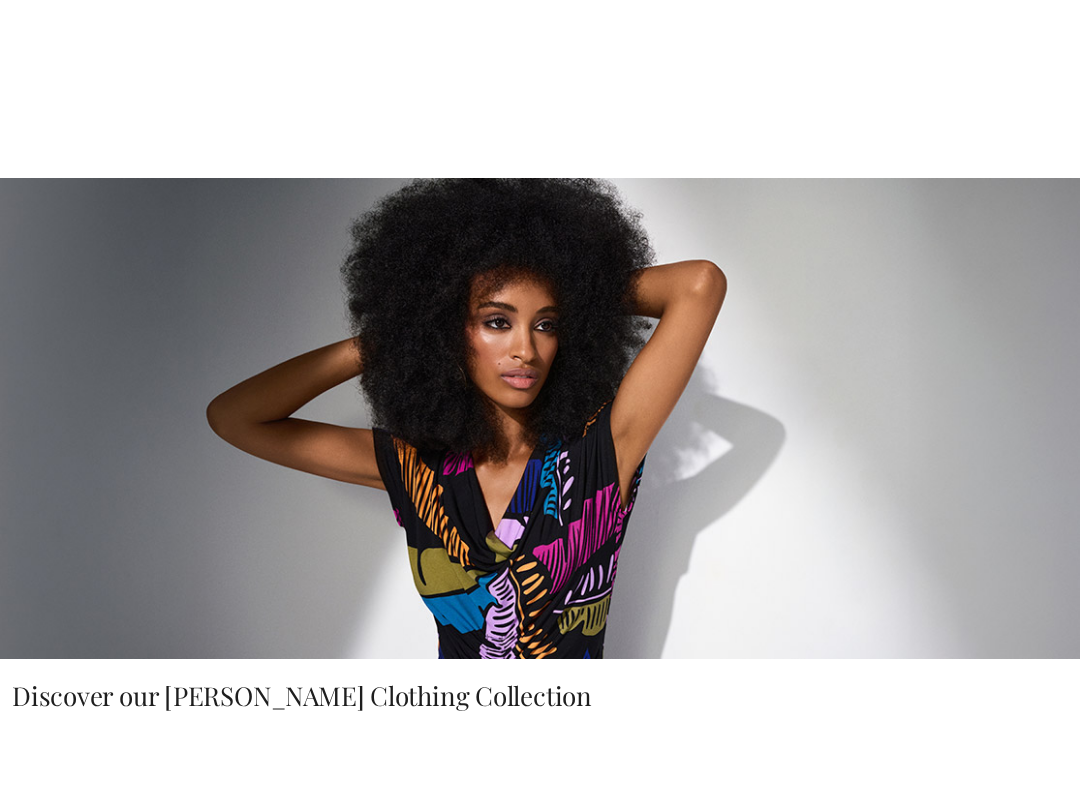 scroll, scrollTop: 585, scrollLeft: 0, axis: vertical 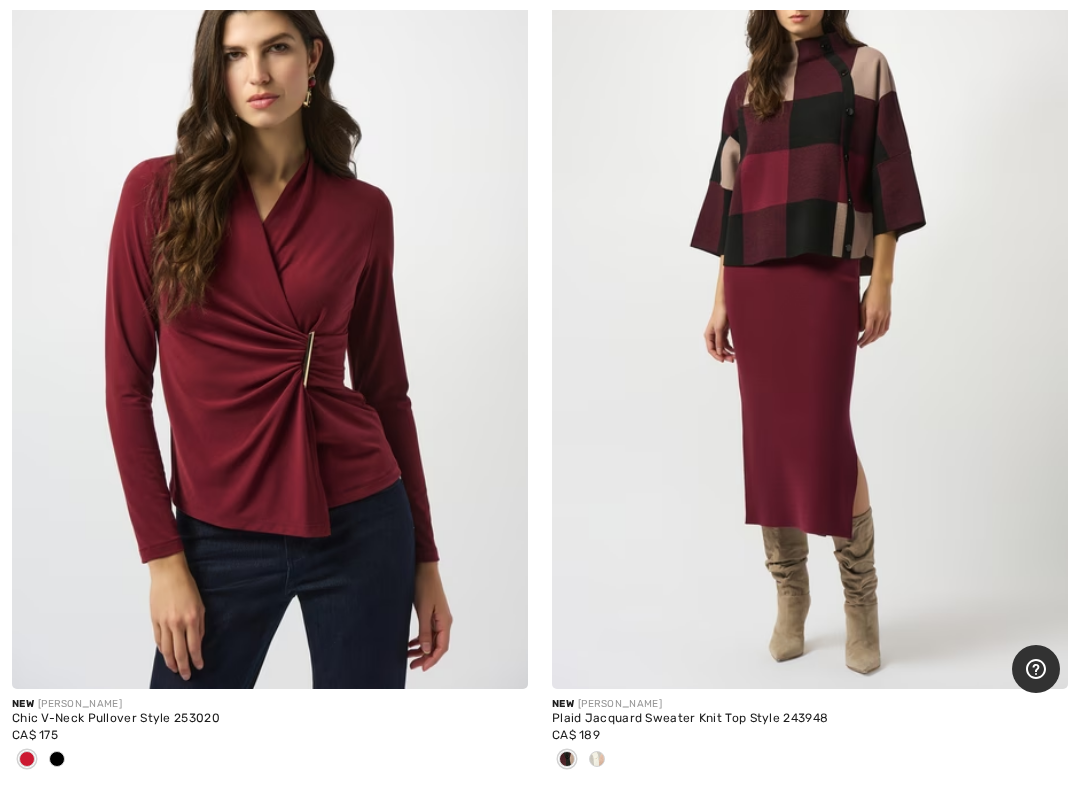 click at bounding box center [597, 759] 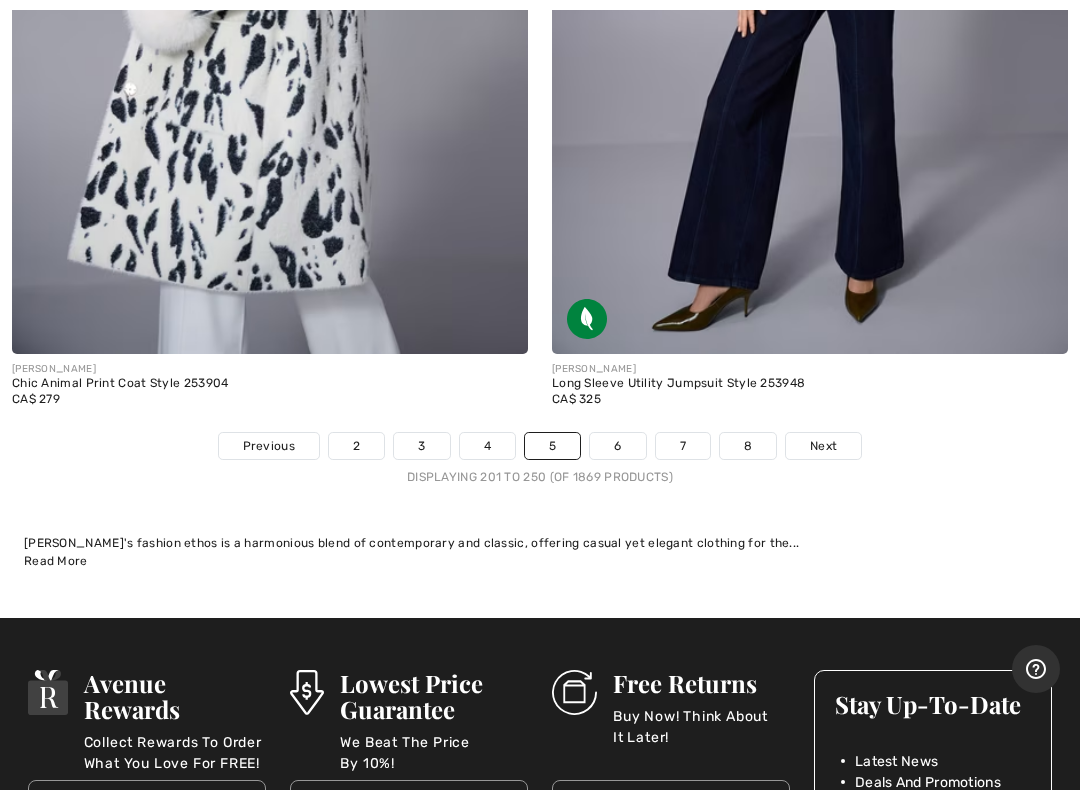 scroll, scrollTop: 22907, scrollLeft: 0, axis: vertical 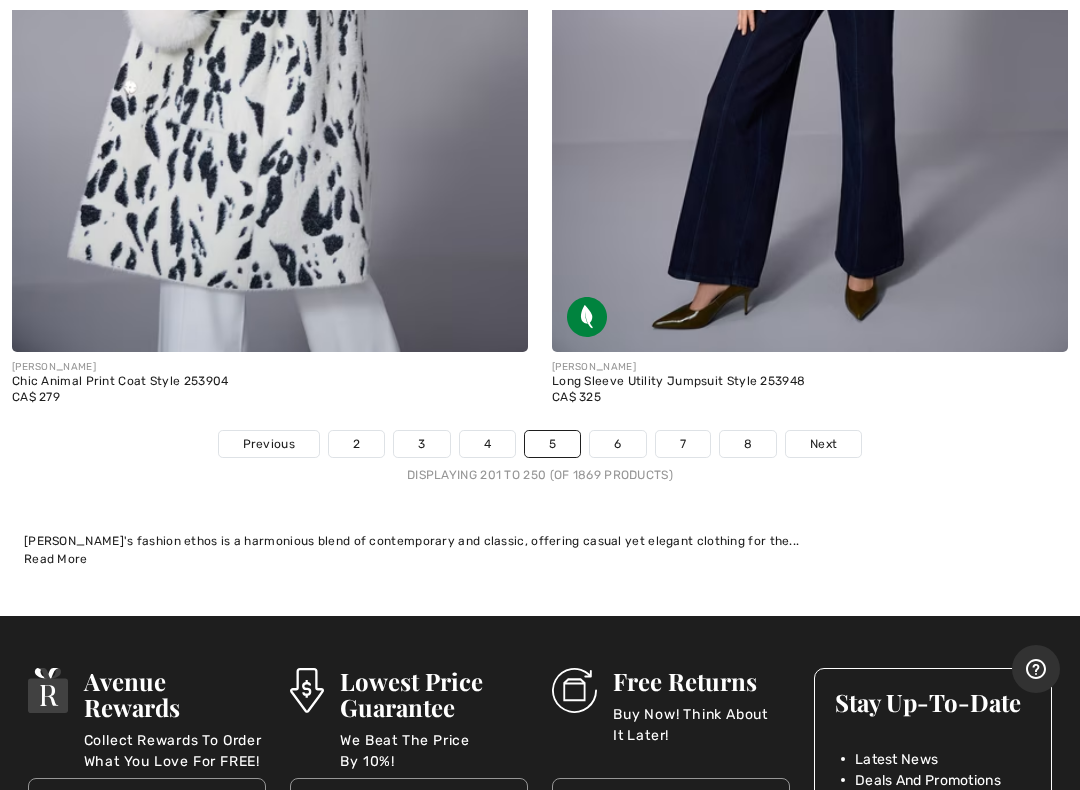 click on "Next" at bounding box center [823, 444] 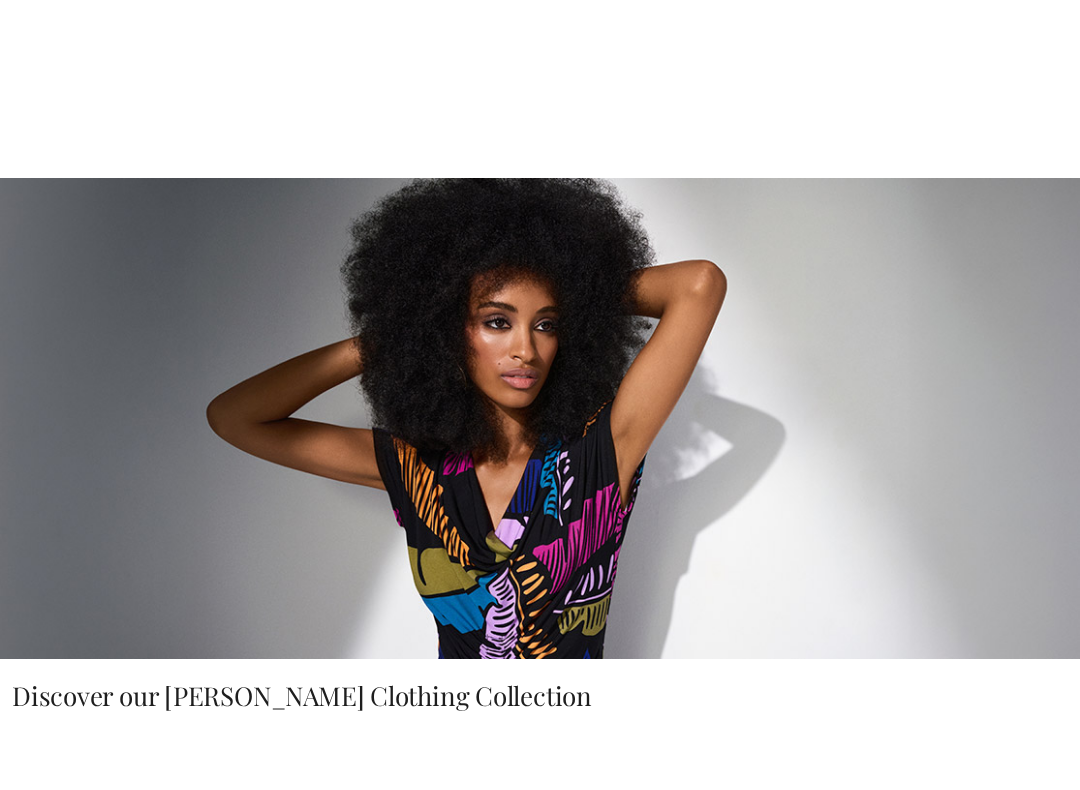 scroll, scrollTop: 478, scrollLeft: 0, axis: vertical 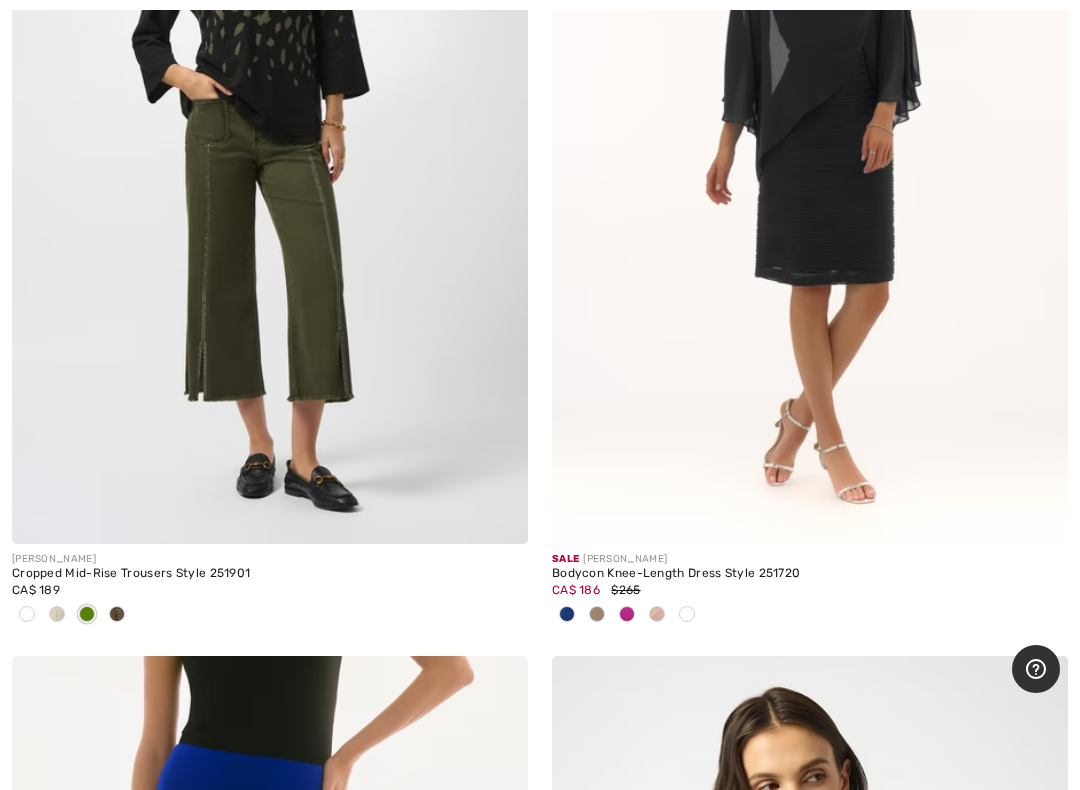 click at bounding box center [27, 614] 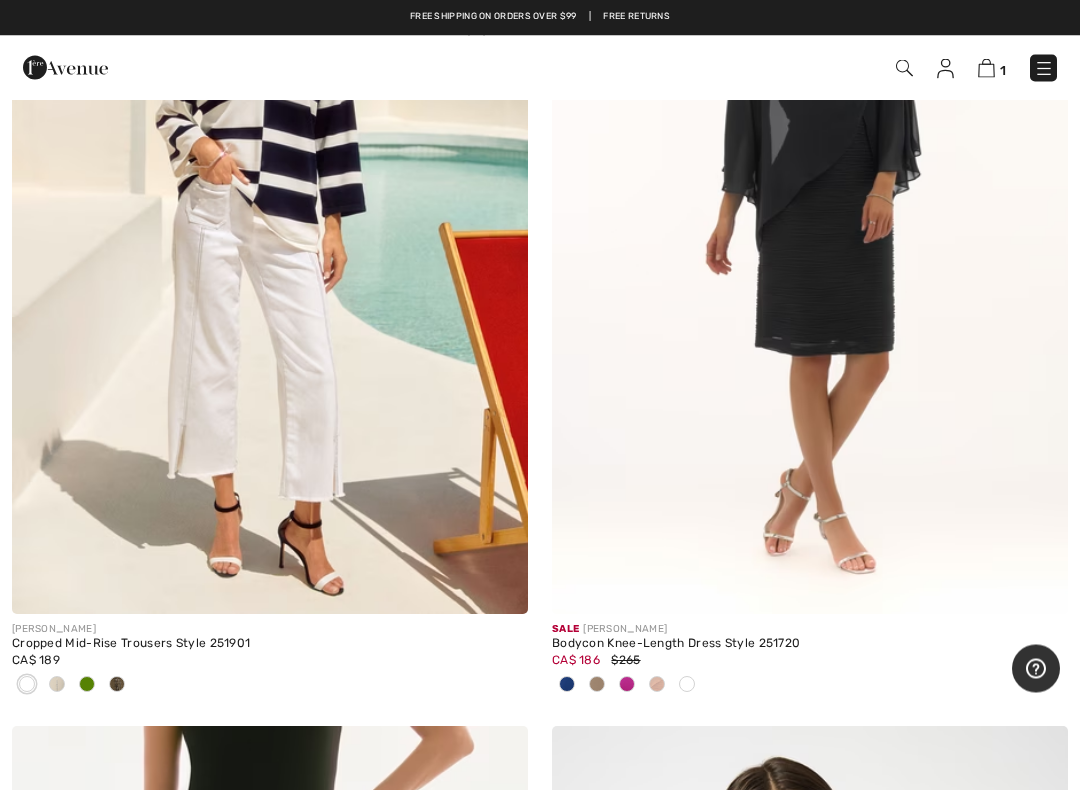 scroll, scrollTop: 14340, scrollLeft: 0, axis: vertical 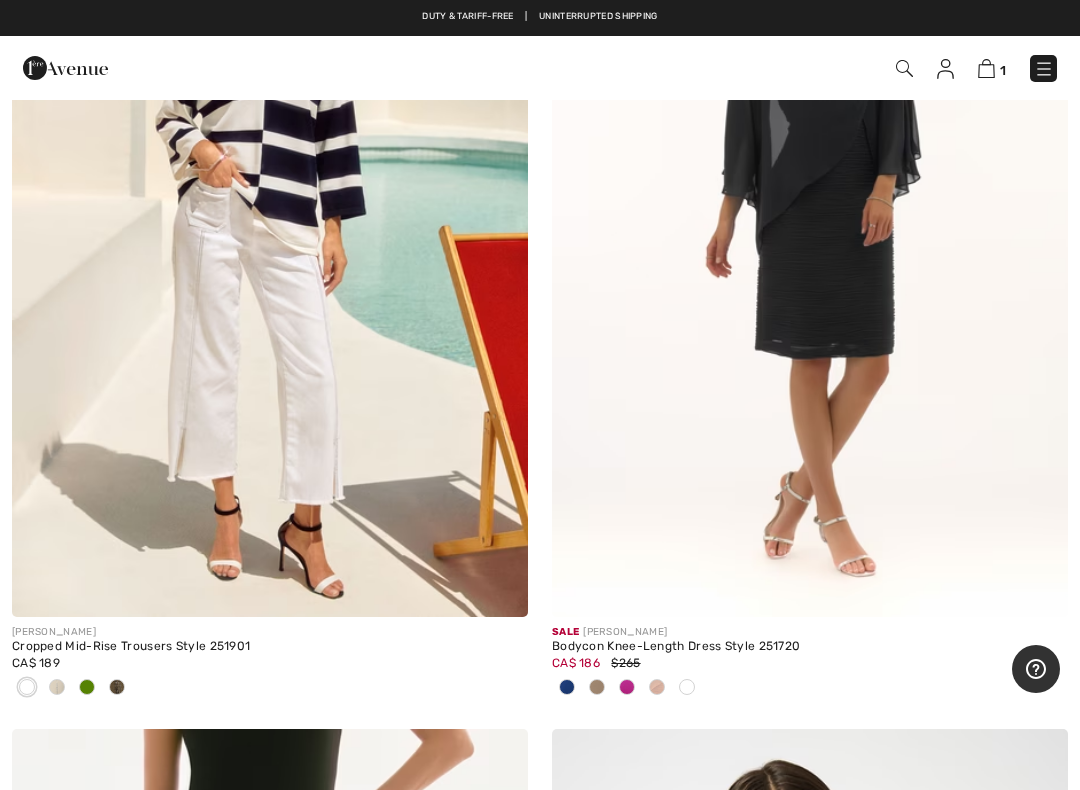 click at bounding box center [57, 687] 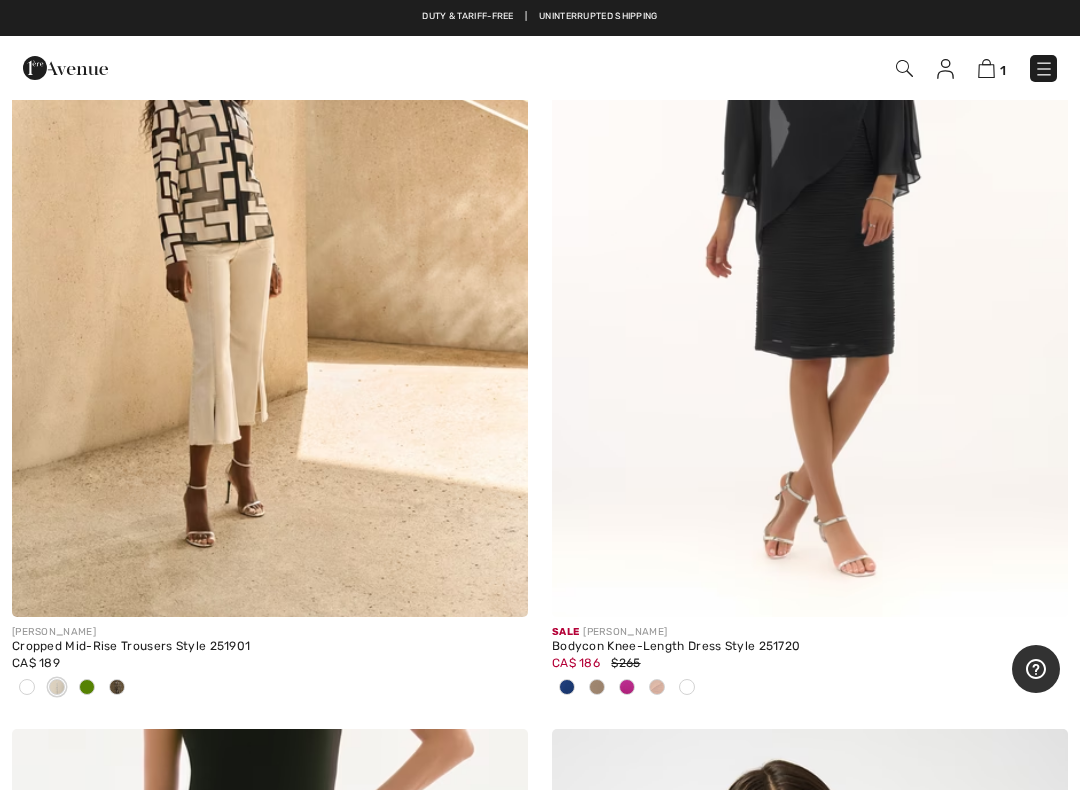 click at bounding box center [87, 687] 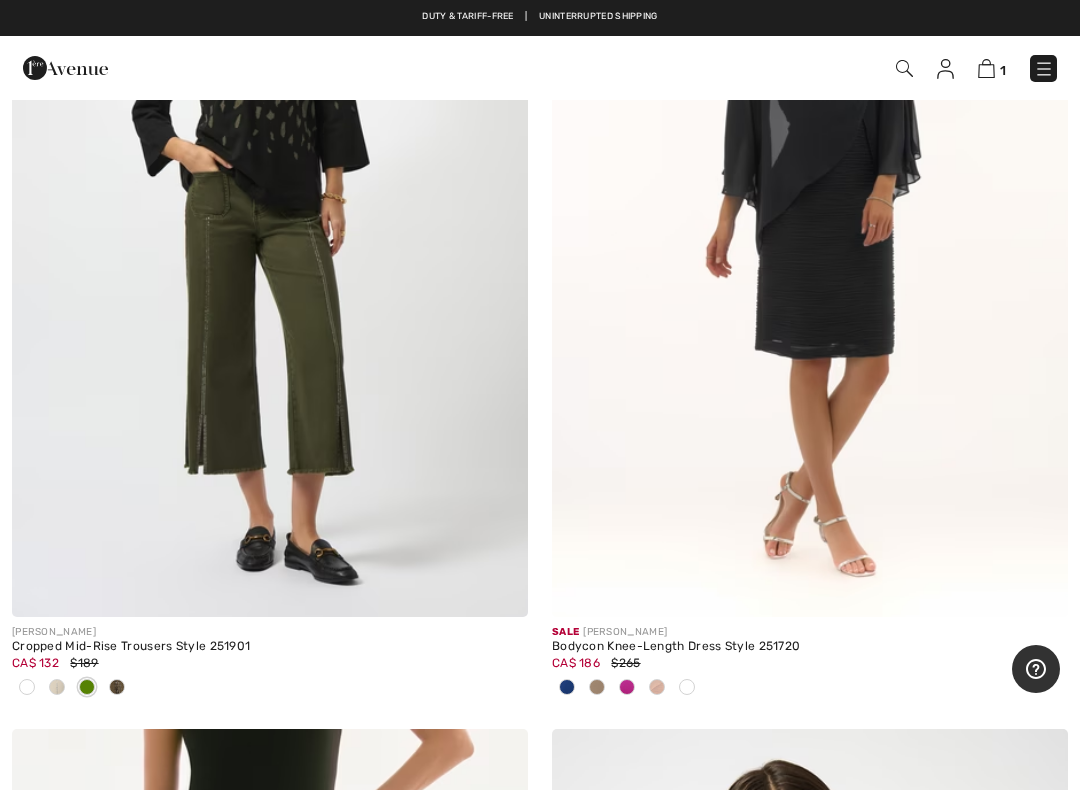 click at bounding box center [117, 687] 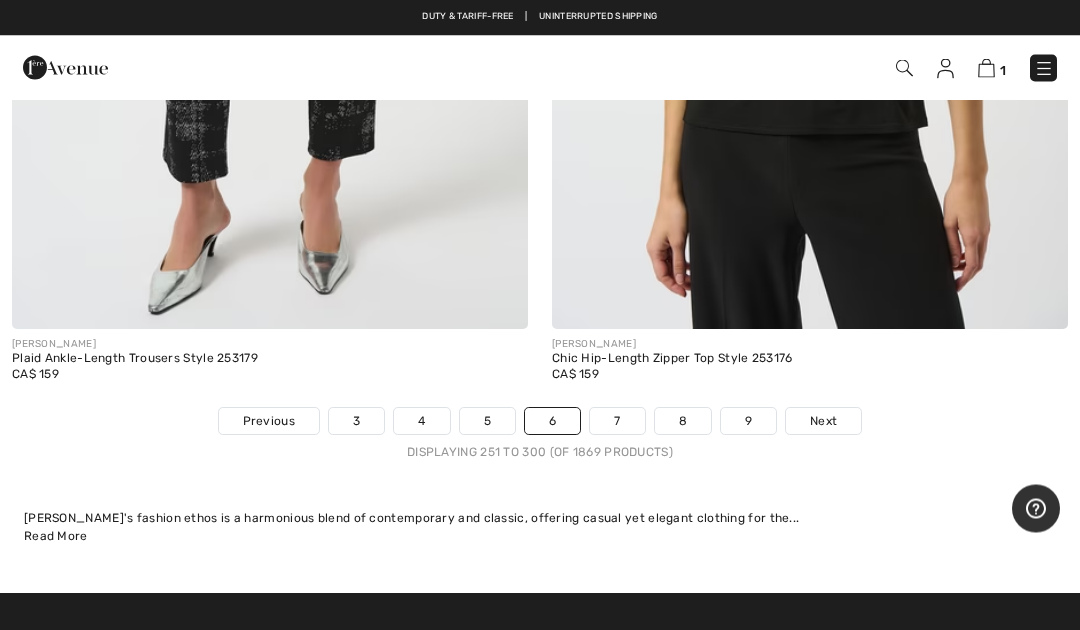 scroll, scrollTop: 22742, scrollLeft: 0, axis: vertical 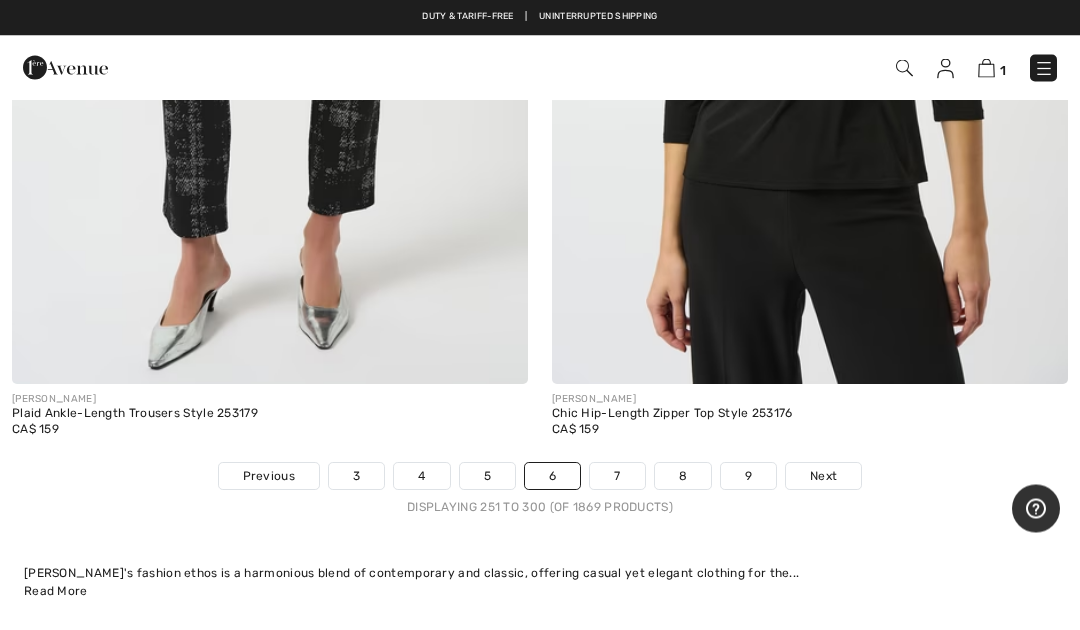 click on "Next" at bounding box center [823, 477] 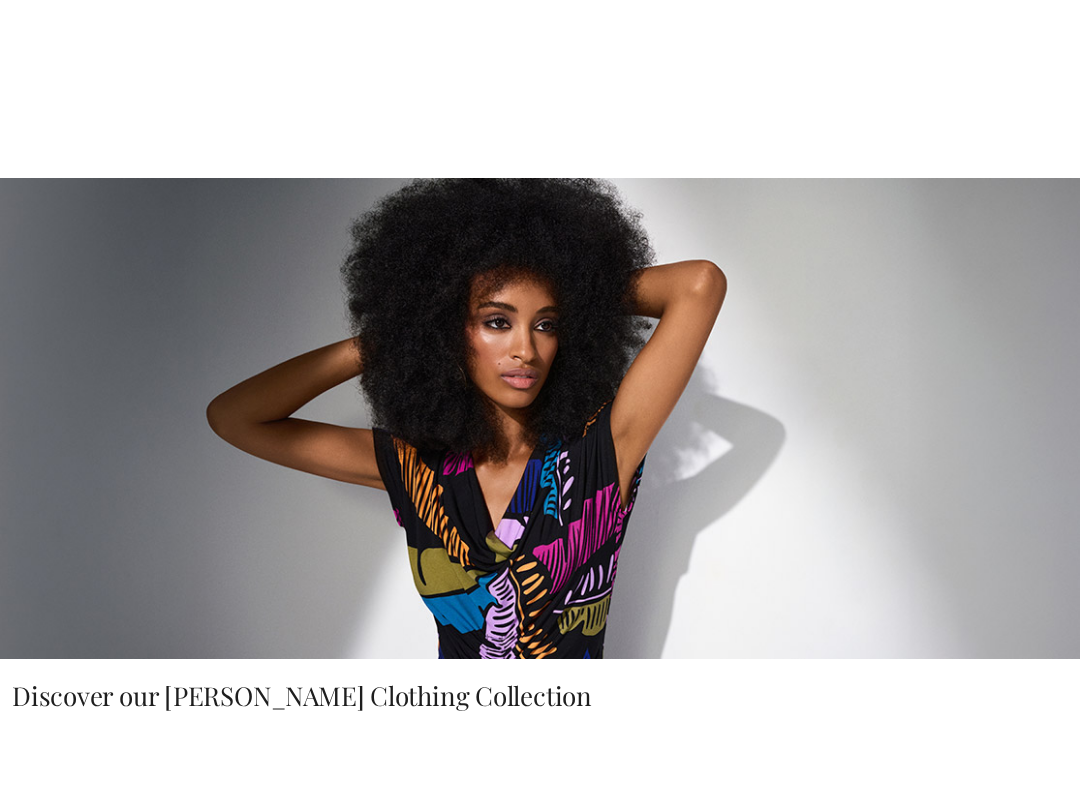 scroll, scrollTop: 443, scrollLeft: 0, axis: vertical 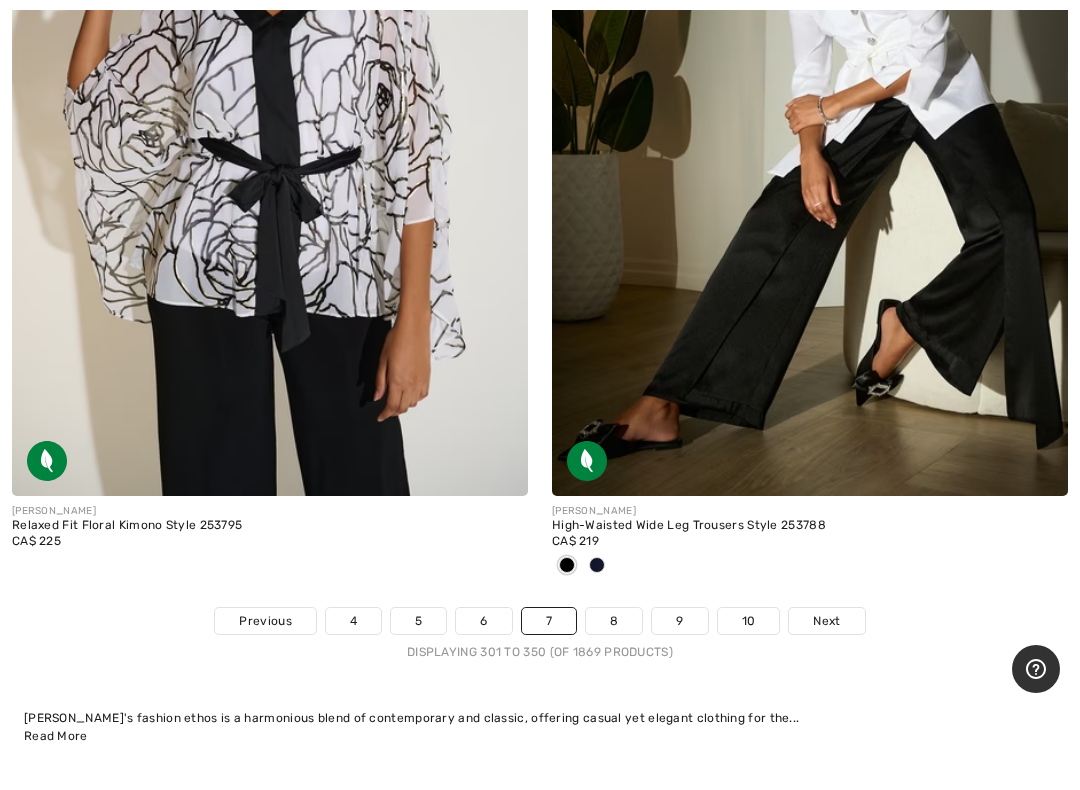 click on "Next" at bounding box center (826, 621) 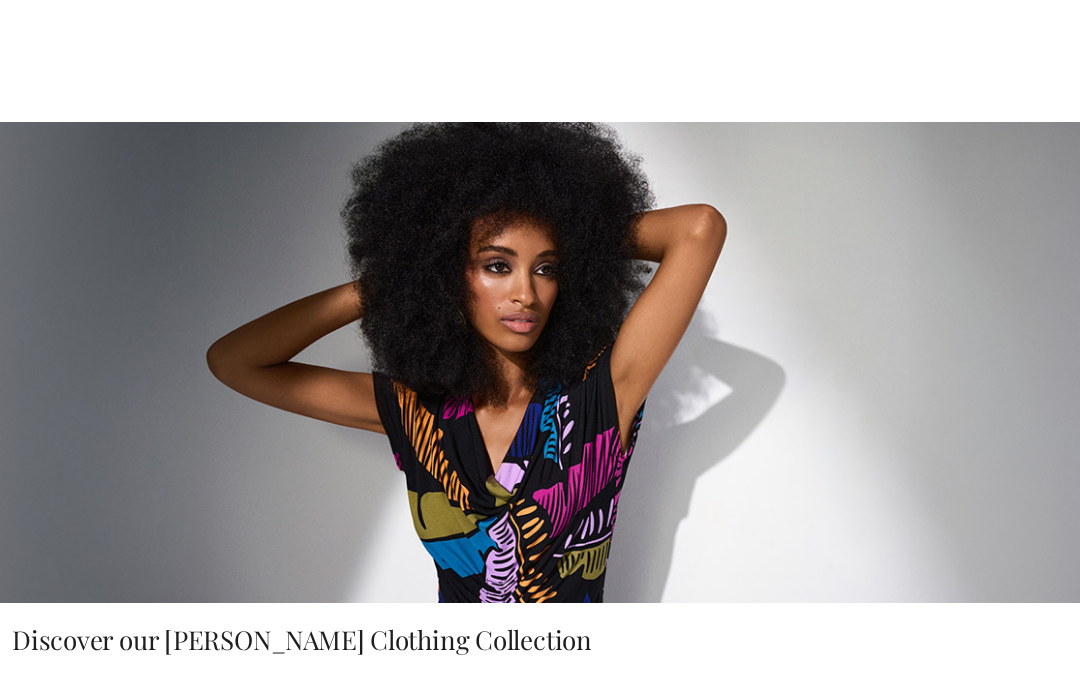 checkbox on "true" 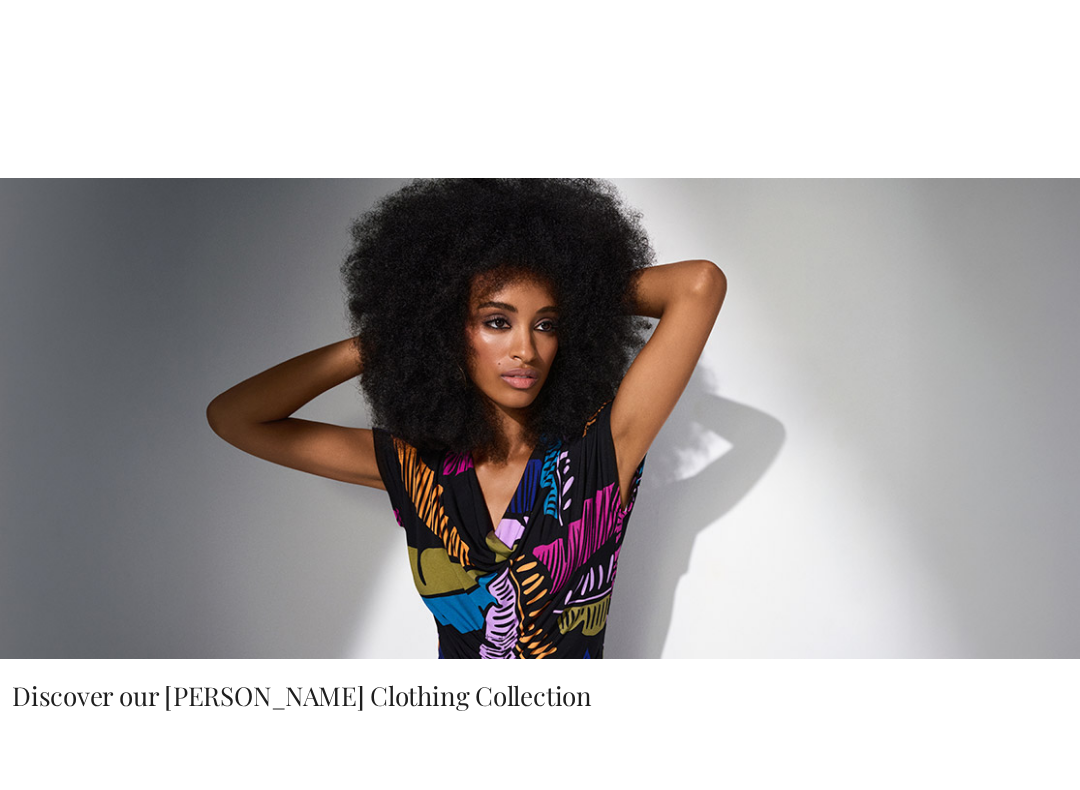 scroll, scrollTop: 407, scrollLeft: 0, axis: vertical 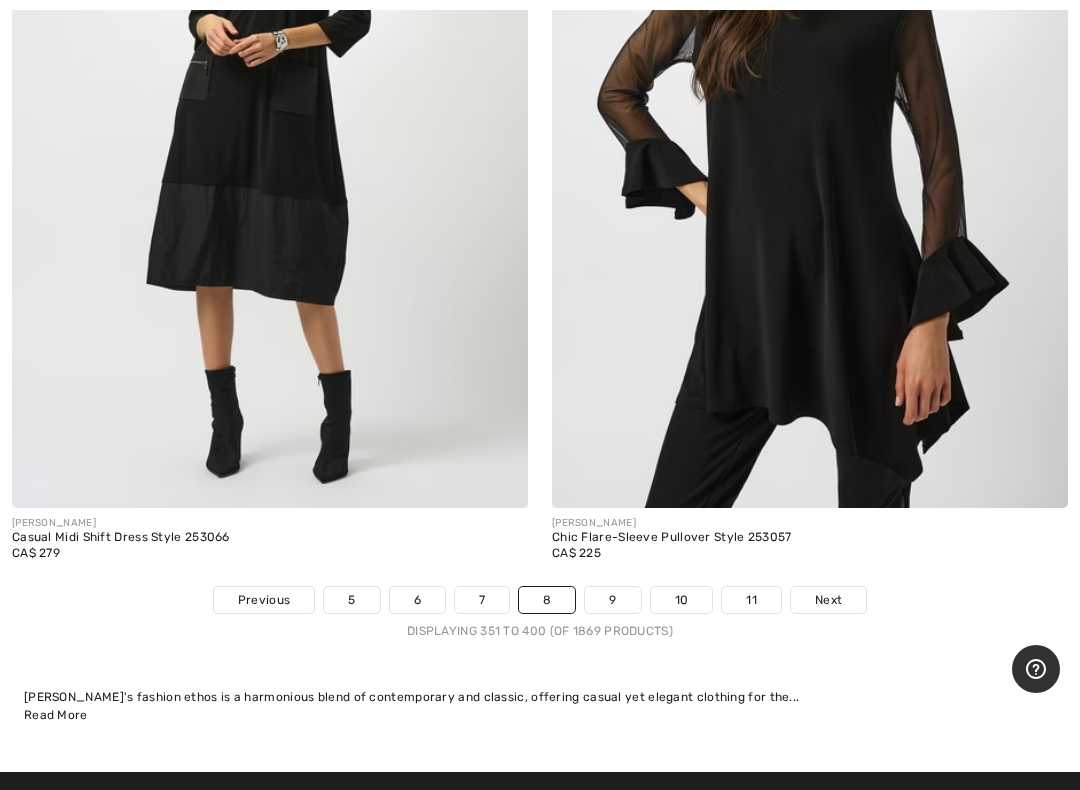 click on "Next" at bounding box center (828, 600) 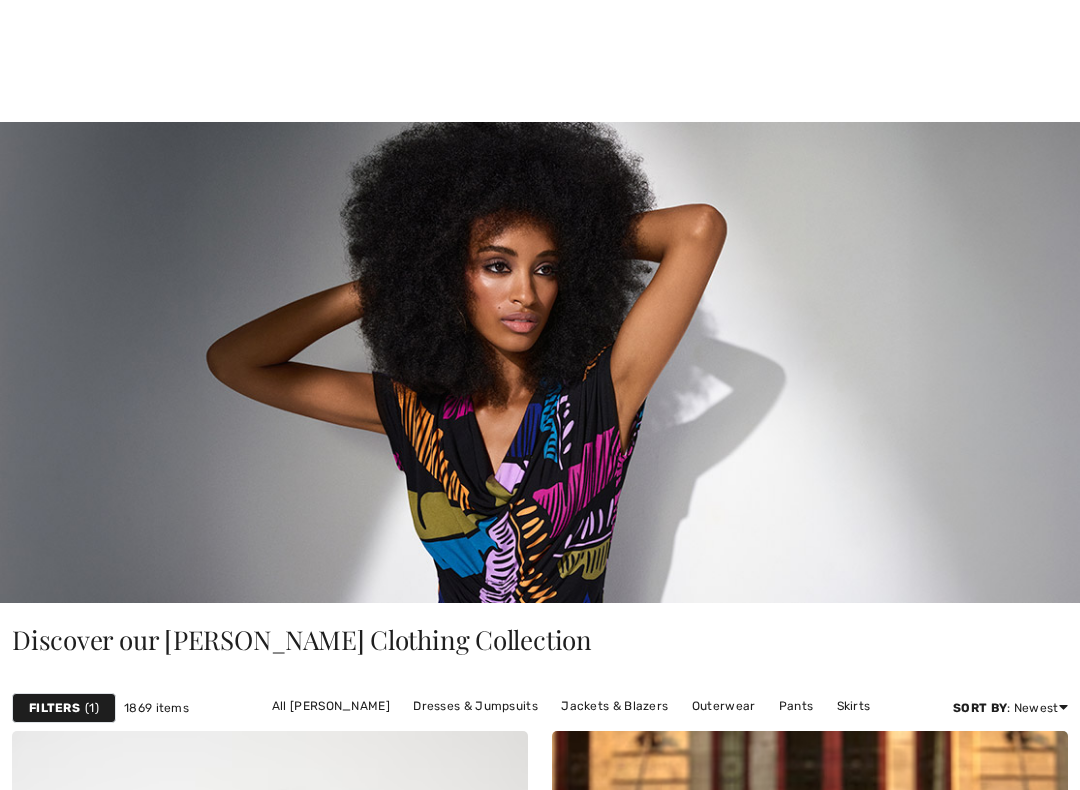 scroll, scrollTop: 542, scrollLeft: 0, axis: vertical 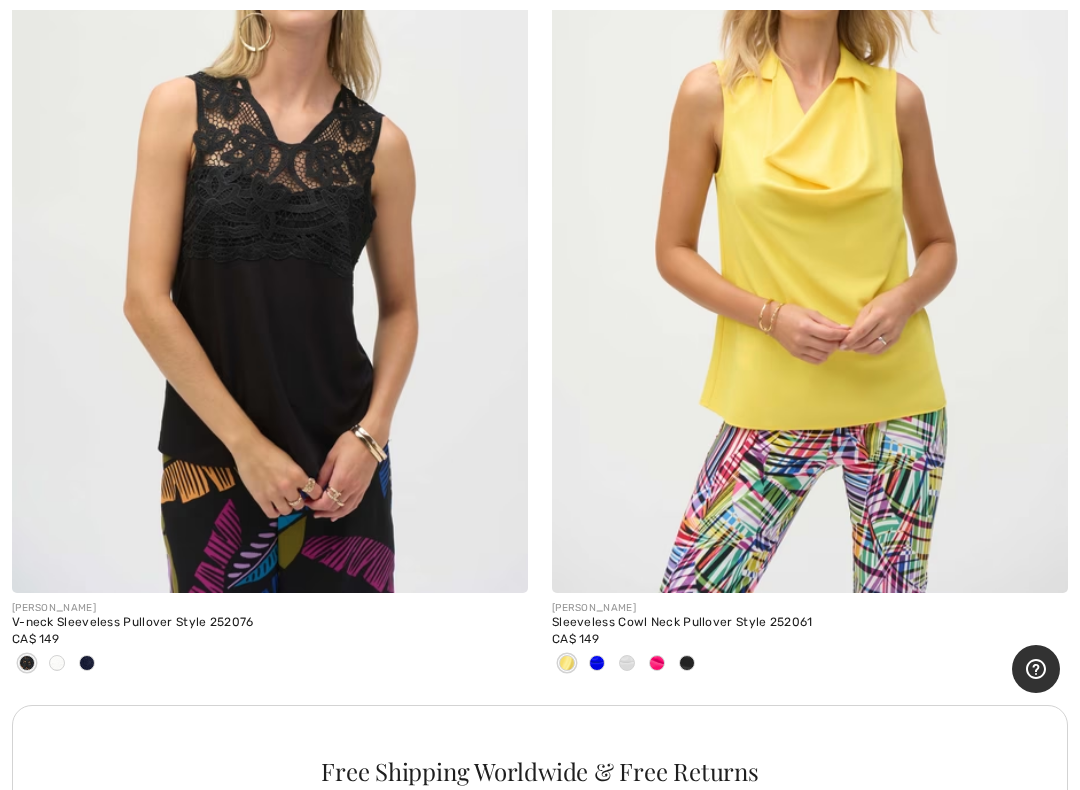 click at bounding box center [57, 663] 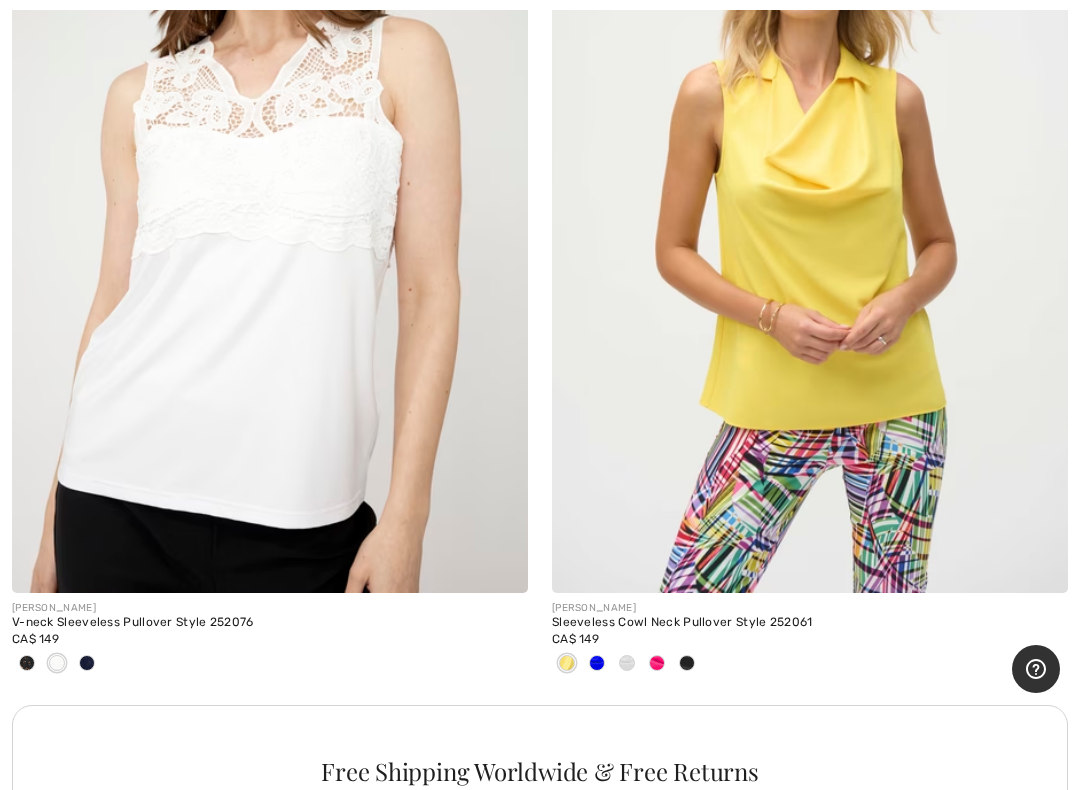 click at bounding box center (87, 663) 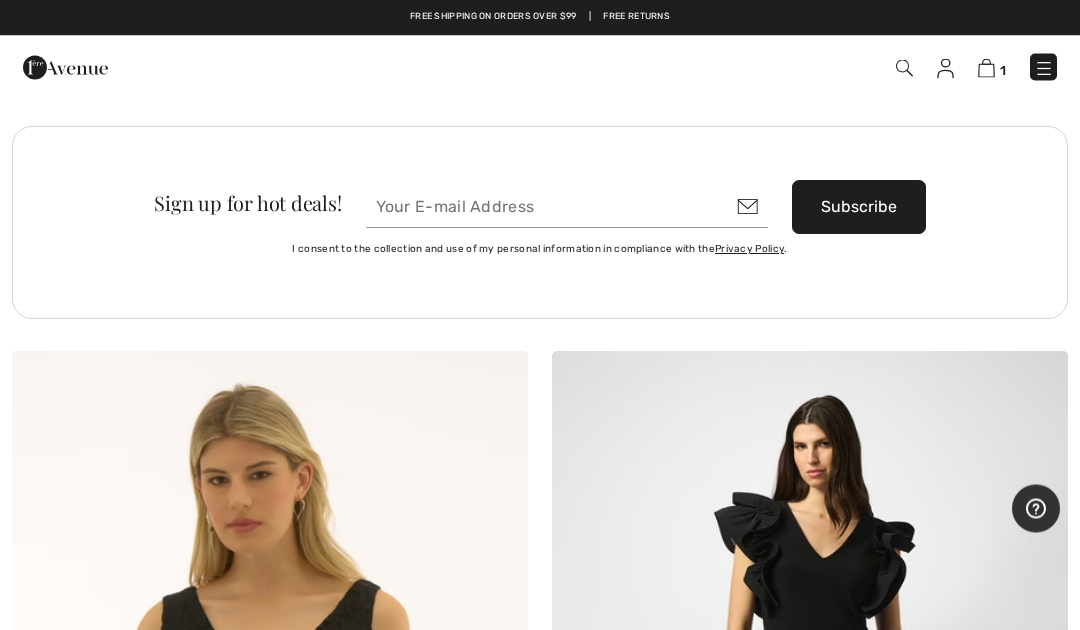 scroll, scrollTop: 22260, scrollLeft: 0, axis: vertical 